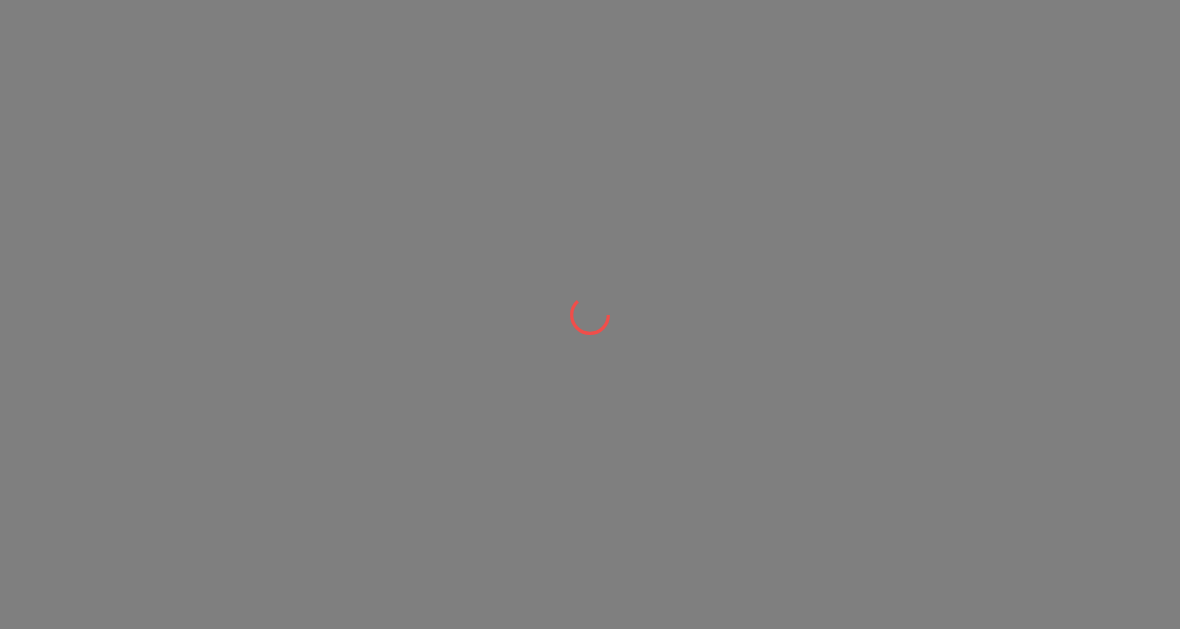 scroll, scrollTop: 0, scrollLeft: 0, axis: both 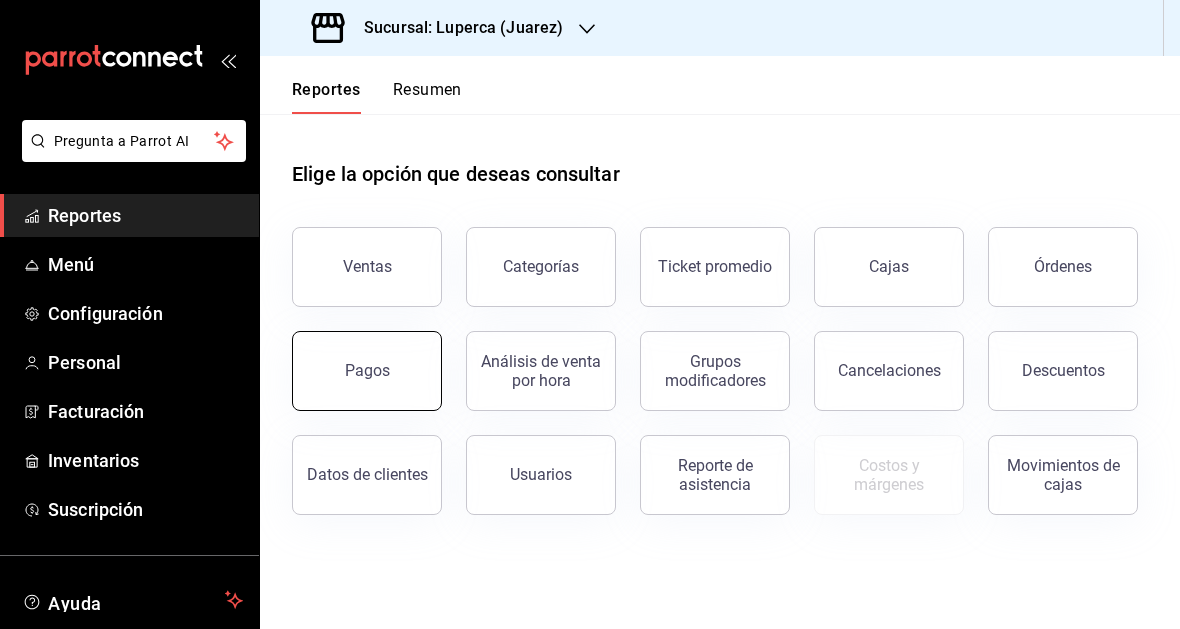 click on "Pagos" at bounding box center [367, 371] 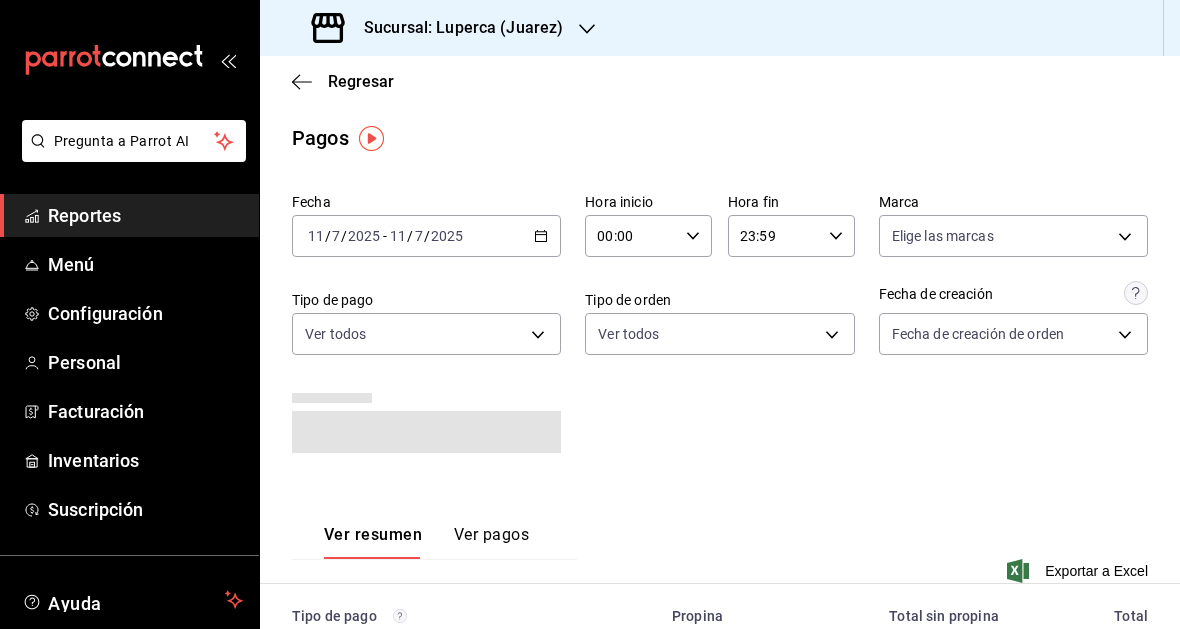 click 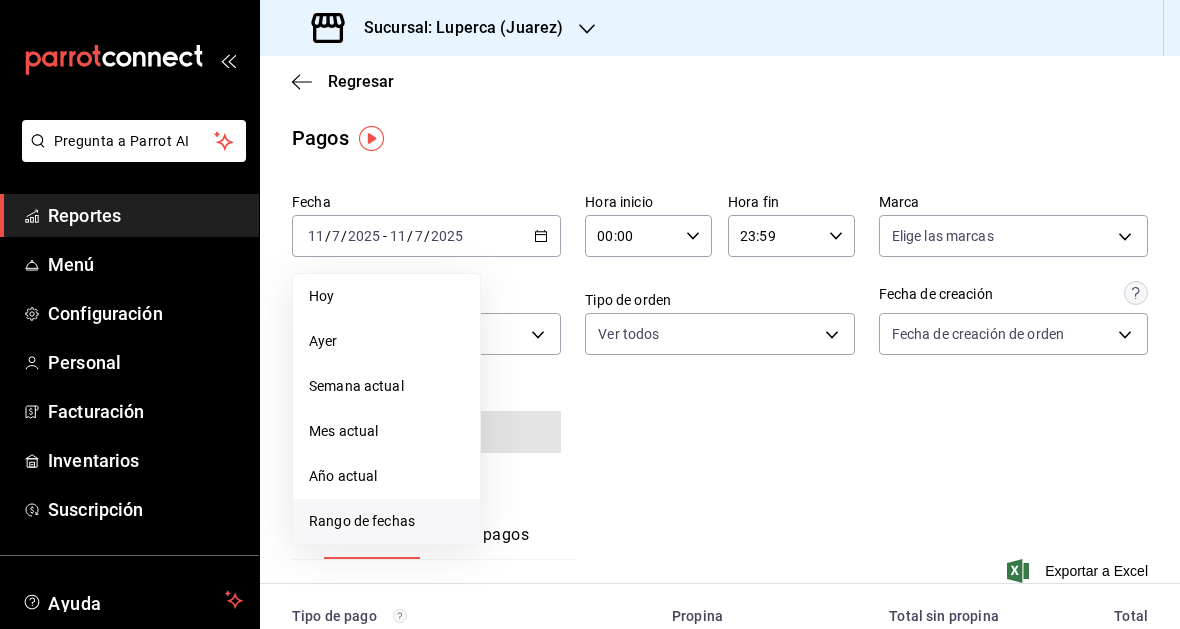 click on "Rango de fechas" at bounding box center [386, 521] 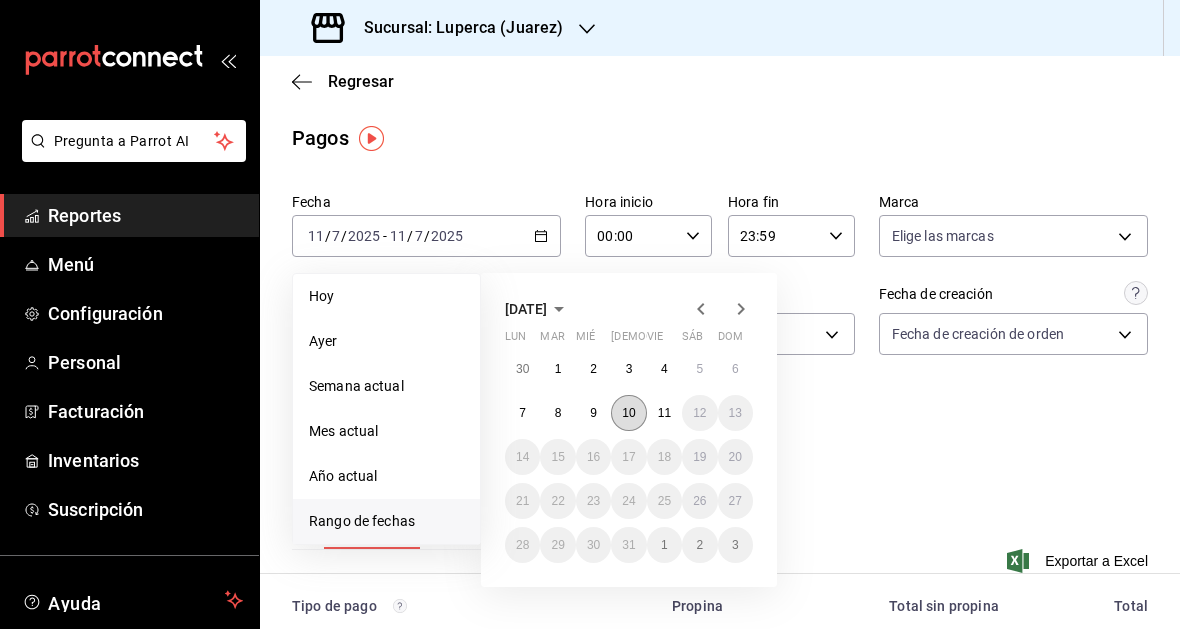 click on "10" at bounding box center (628, 413) 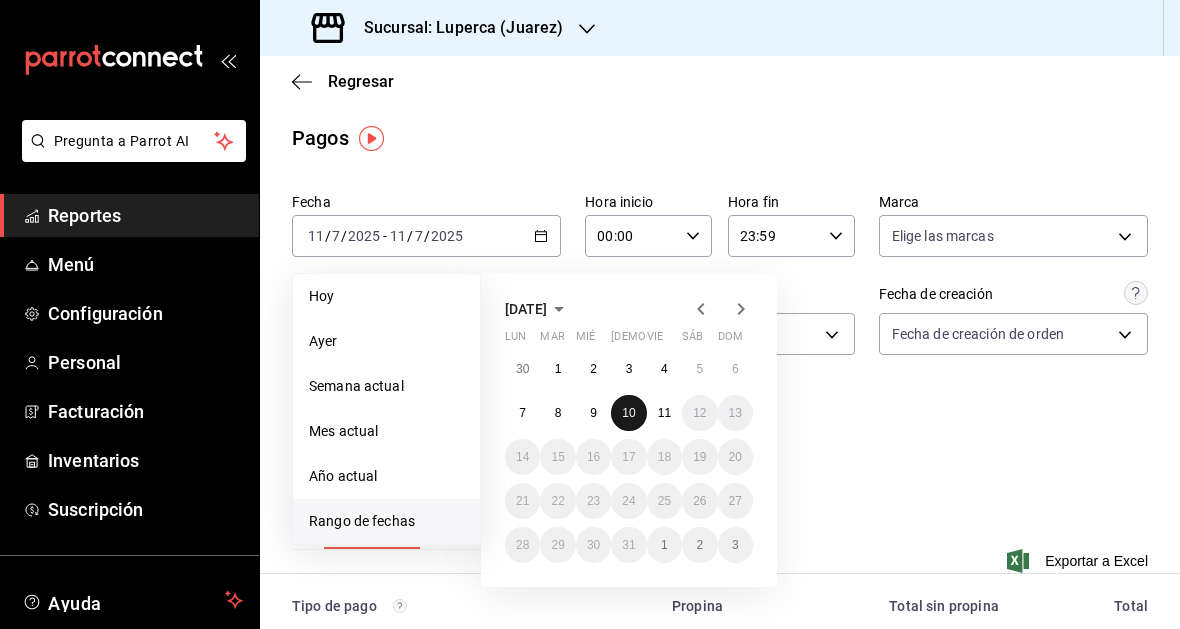 click on "10" at bounding box center (628, 413) 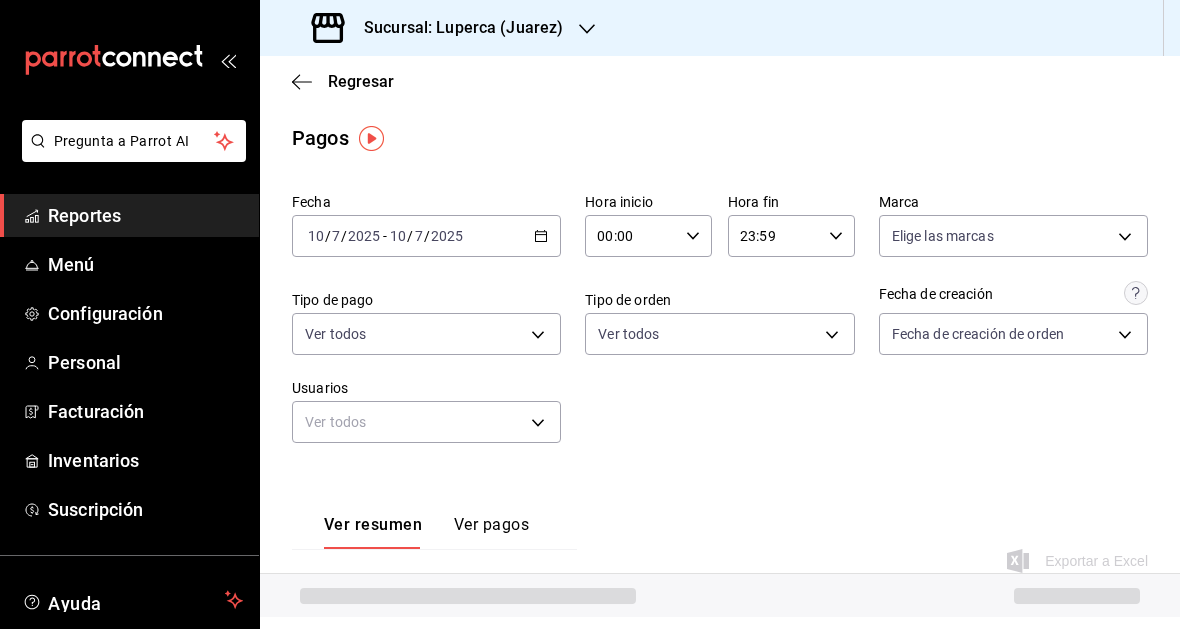 click on "Fecha [DATE] [DATE] - [DATE] [DATE] Hora inicio 00:00 Hora inicio Hora fin 23:59 Hora fin Marca Elige las marcas Tipo de pago Ver todos Tipo de orden Ver todos Fecha de creación   Fecha de creación de orden ORDER Usuarios Ver todos null" at bounding box center [720, 326] 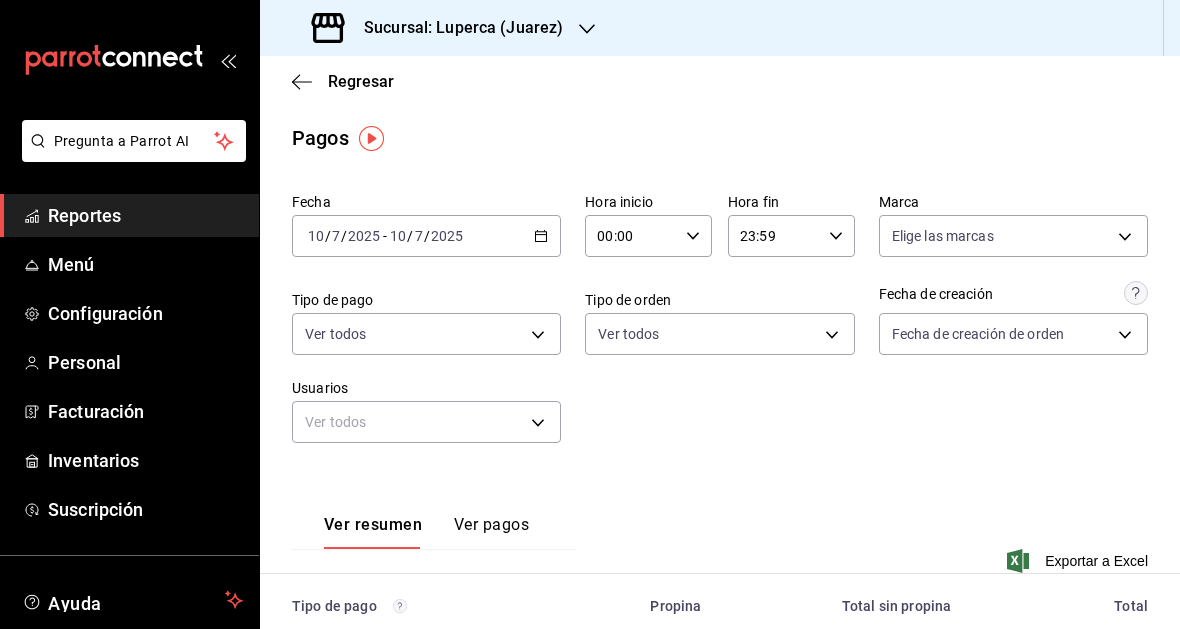 click on "Sucursal: Luperca (Juarez)" at bounding box center [439, 28] 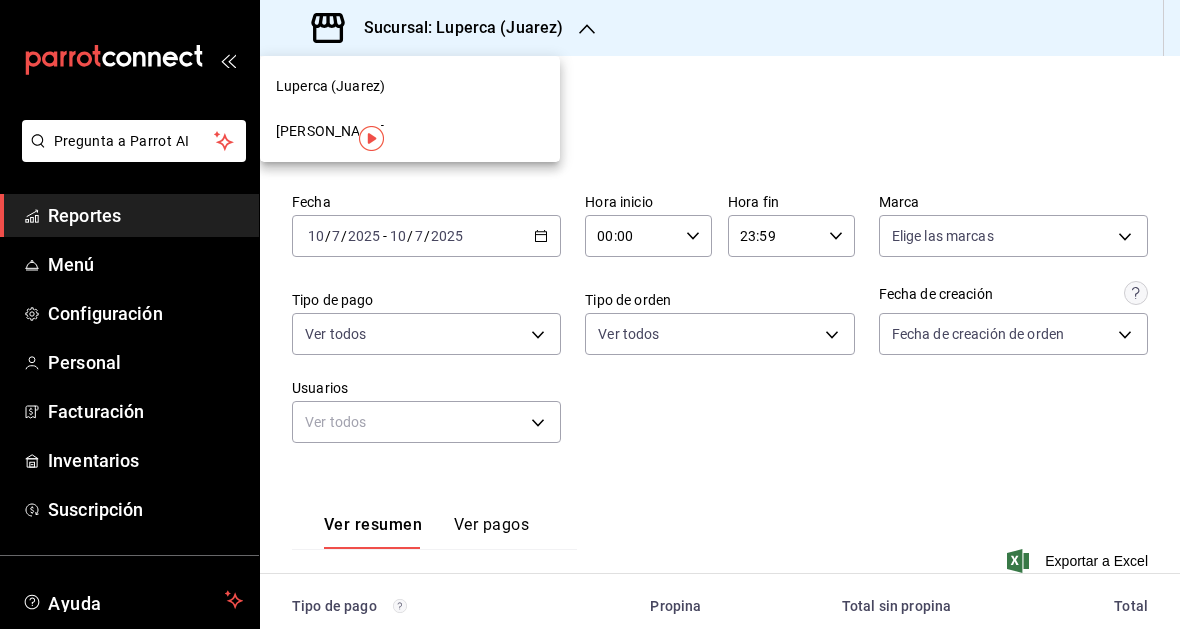 click on "Gula Gomez Morin" at bounding box center [330, 131] 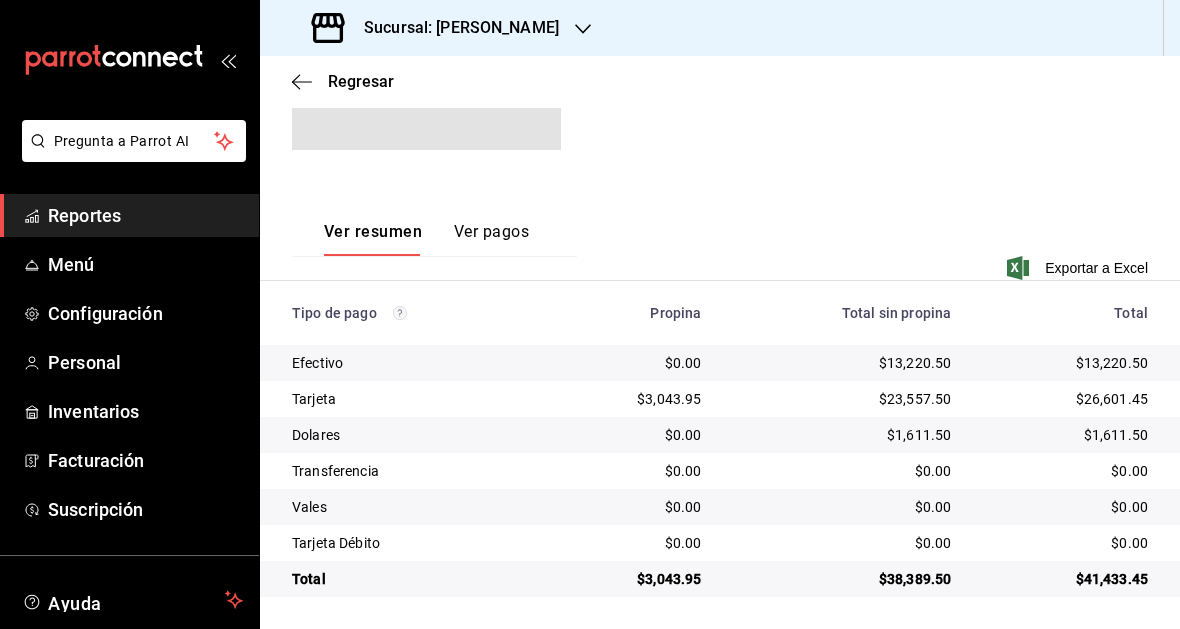 scroll, scrollTop: 303, scrollLeft: 0, axis: vertical 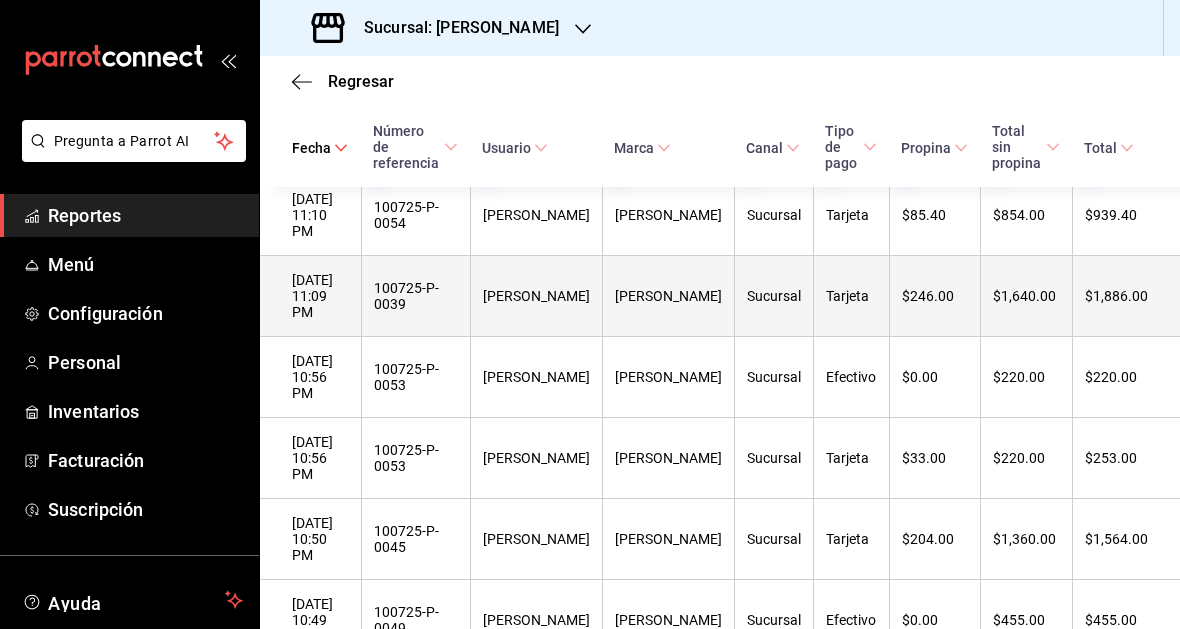 click on "$1,640.00" at bounding box center (1026, 296) 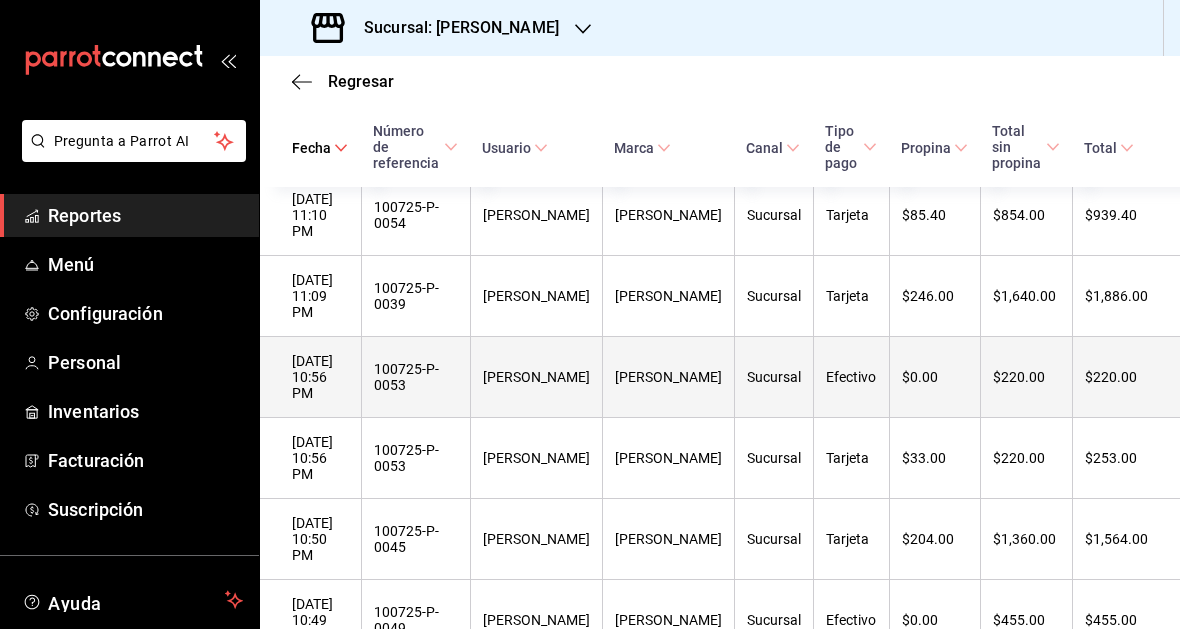 click on "$220.00" at bounding box center (1026, 377) 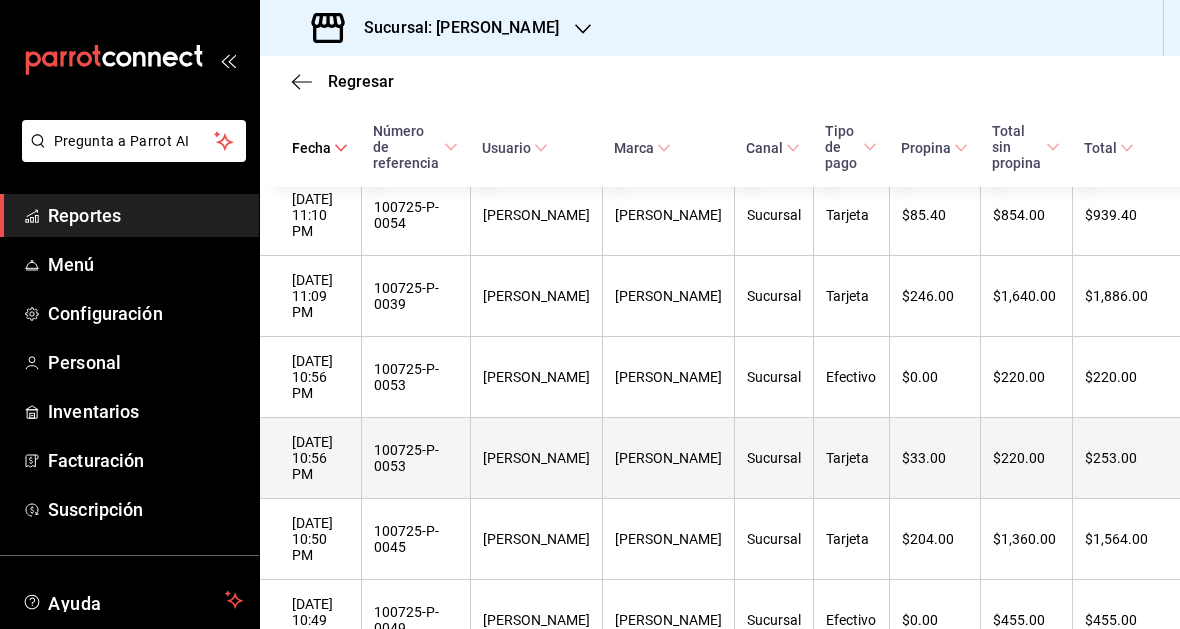 click on "$220.00" at bounding box center (1026, 458) 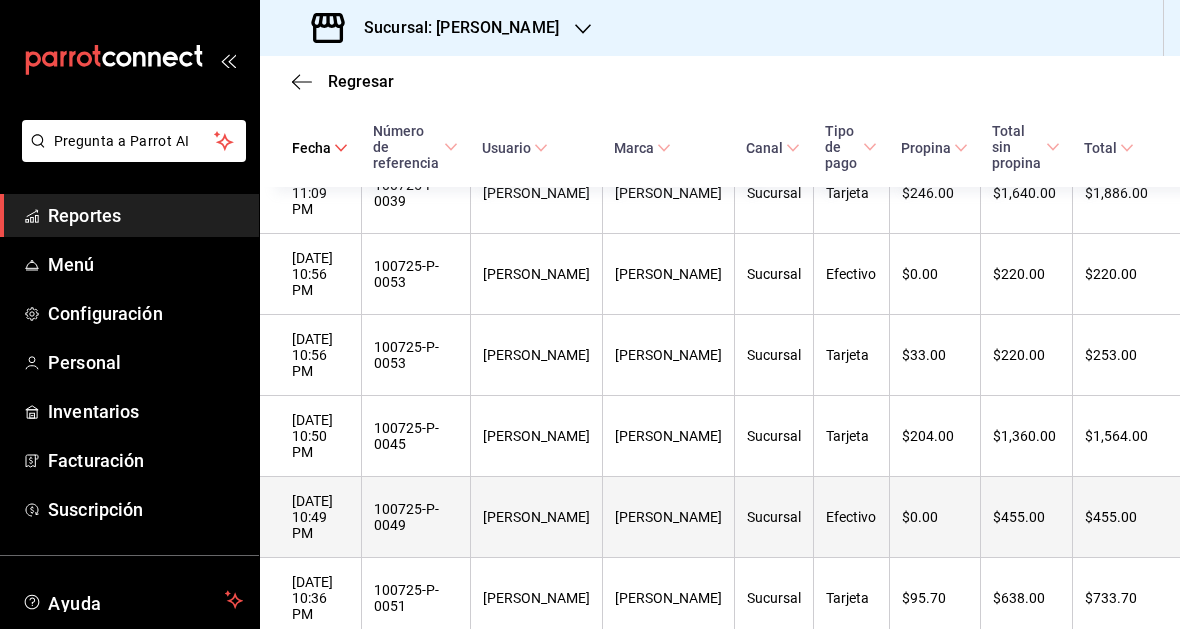 scroll, scrollTop: 584, scrollLeft: 0, axis: vertical 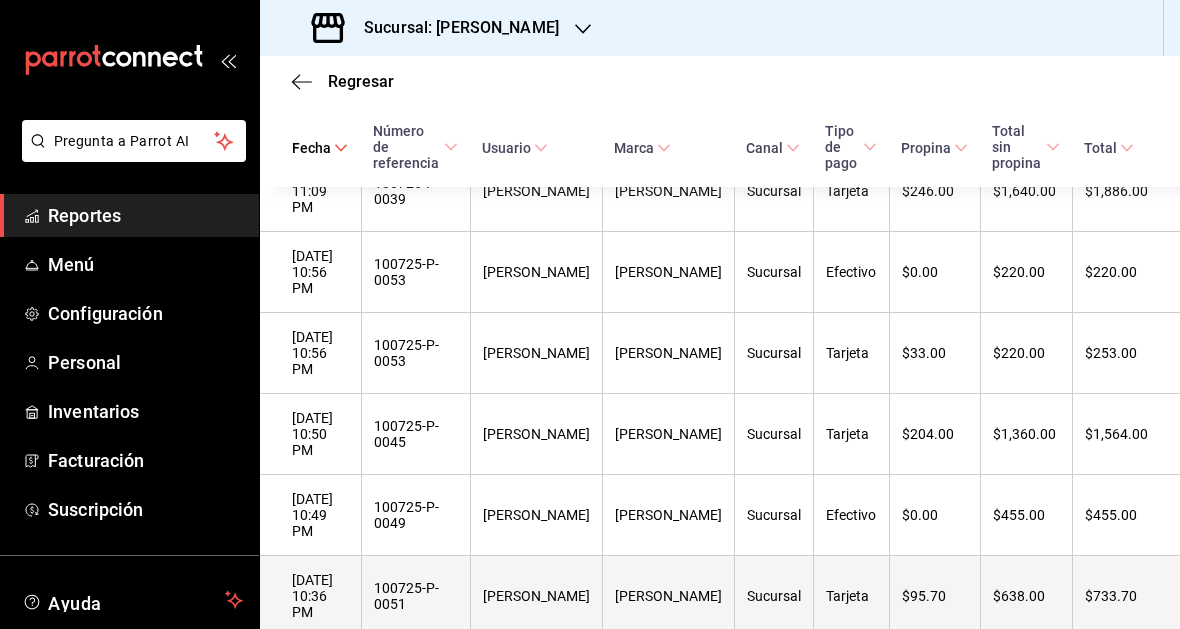 click on "$638.00" at bounding box center (1026, 596) 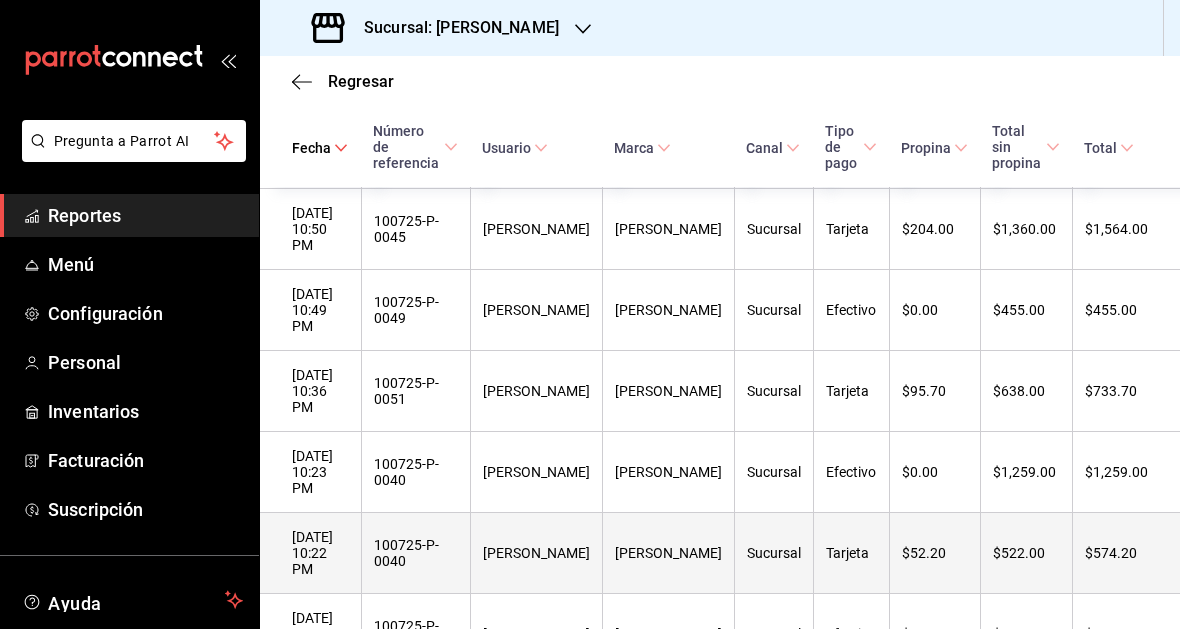 scroll, scrollTop: 792, scrollLeft: 0, axis: vertical 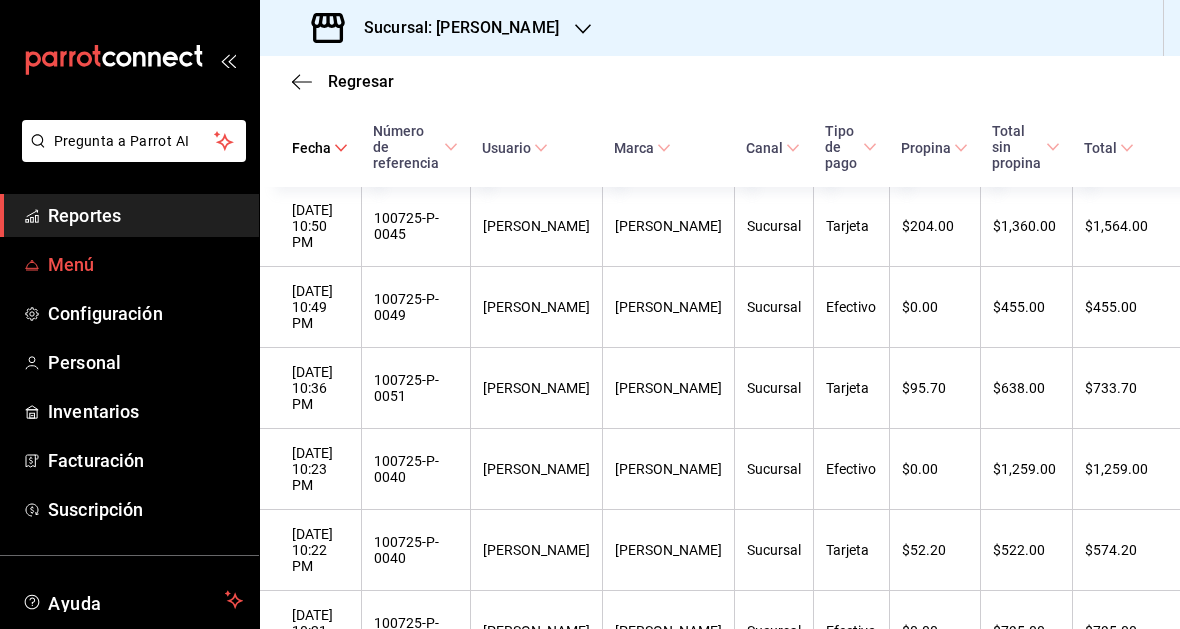 click on "Menú" at bounding box center [145, 264] 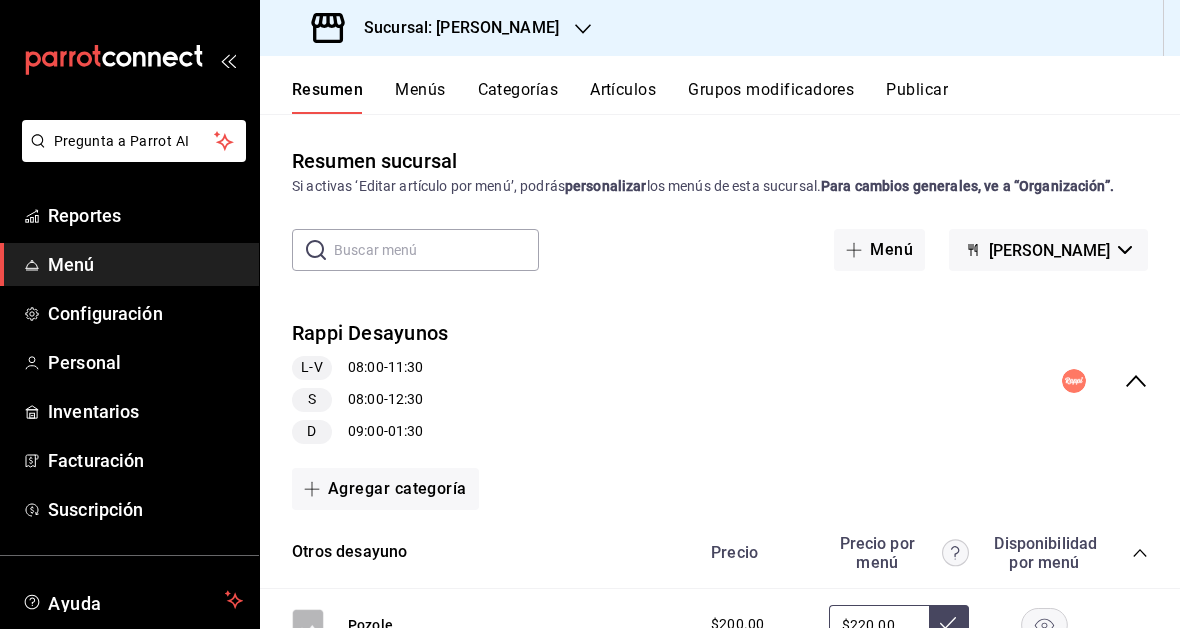 scroll, scrollTop: 13, scrollLeft: 1, axis: both 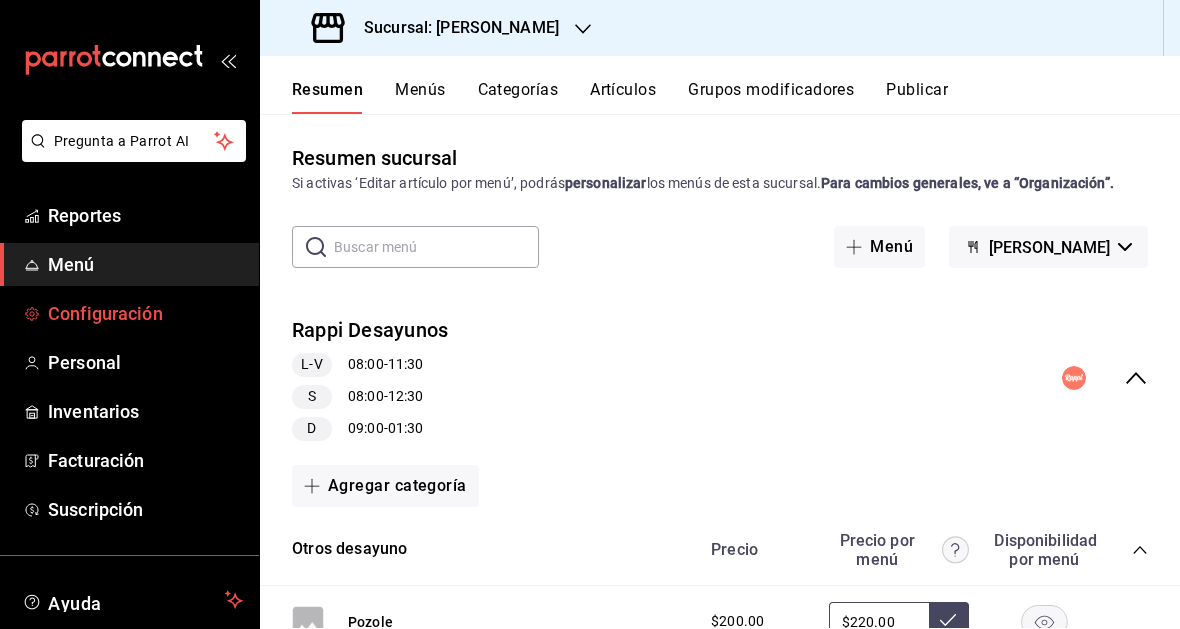 click on "Configuración" at bounding box center [145, 313] 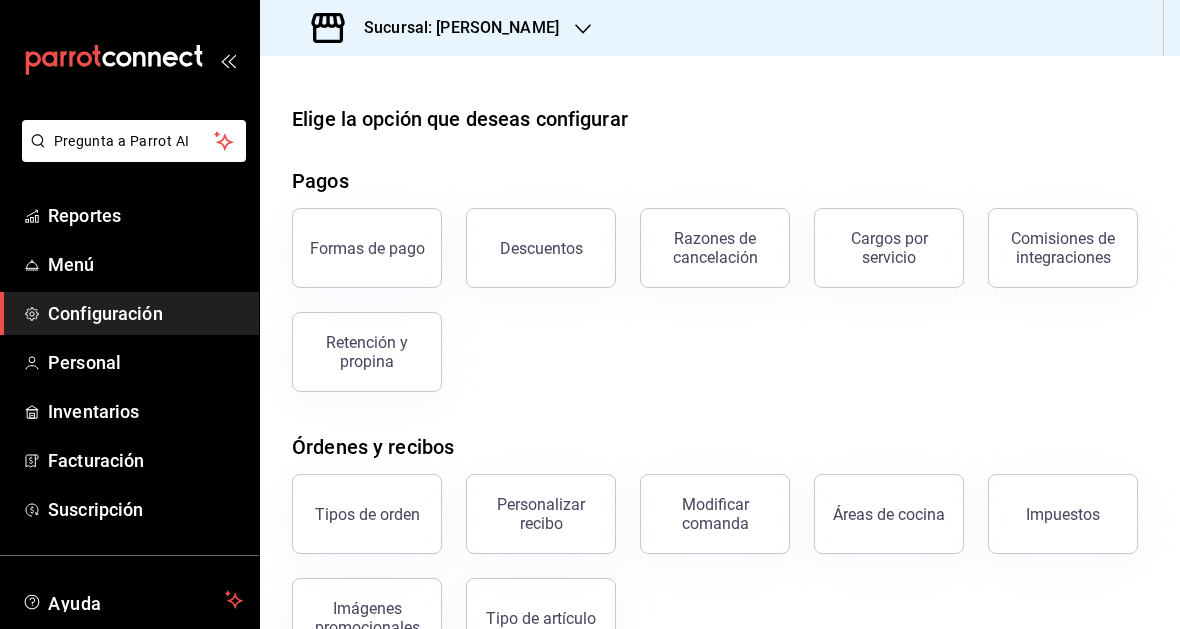 scroll, scrollTop: 0, scrollLeft: 0, axis: both 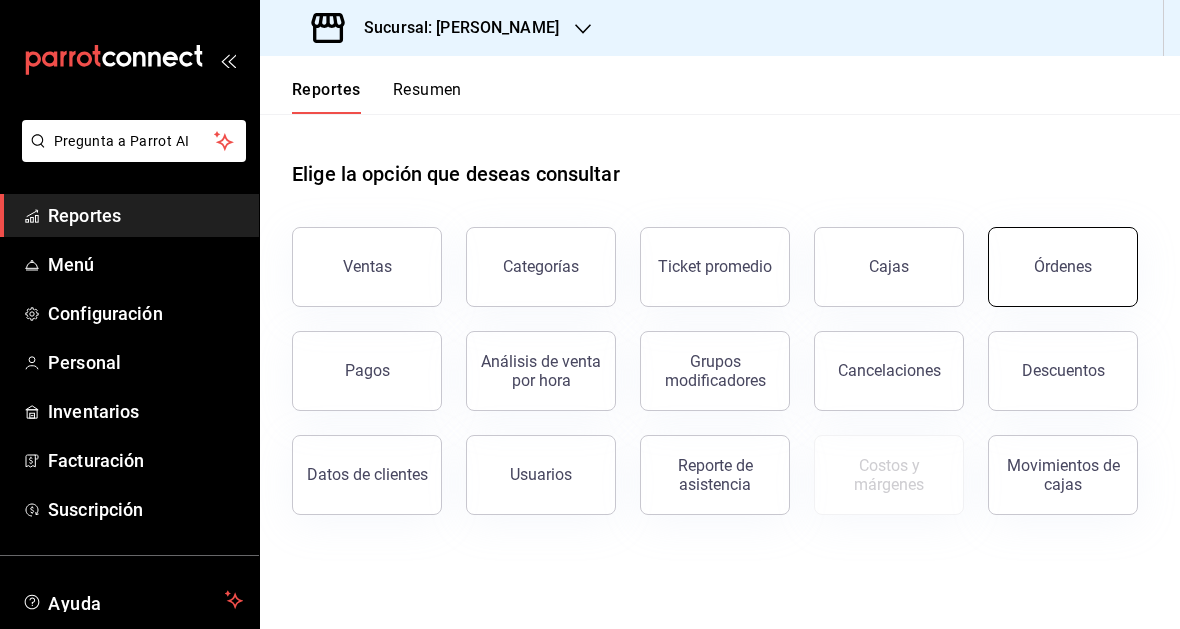 click on "Órdenes" at bounding box center (1063, 267) 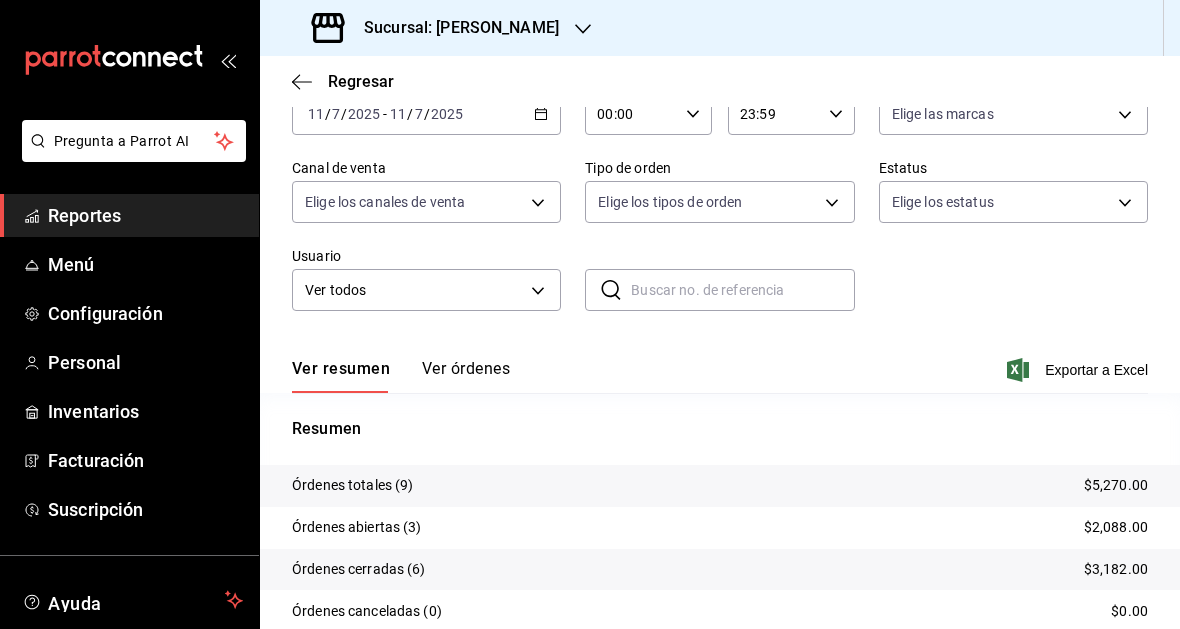 scroll, scrollTop: 115, scrollLeft: 0, axis: vertical 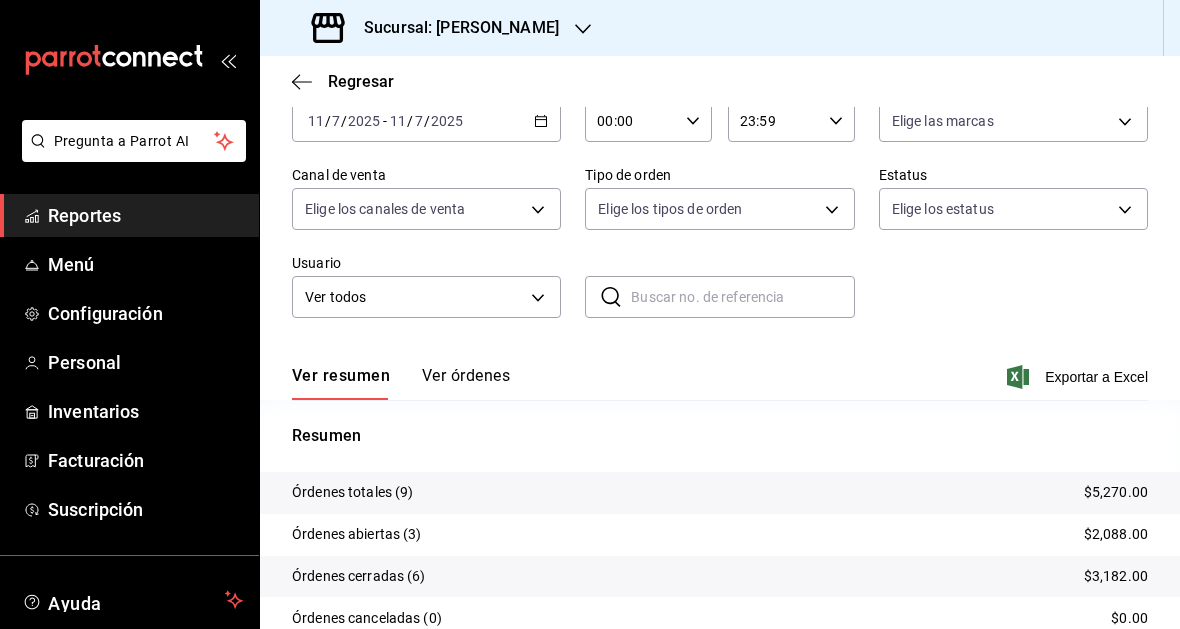 click on "2025-07-11 11 / 7 / 2025 - 2025-07-11 11 / 7 / 2025" at bounding box center [426, 121] 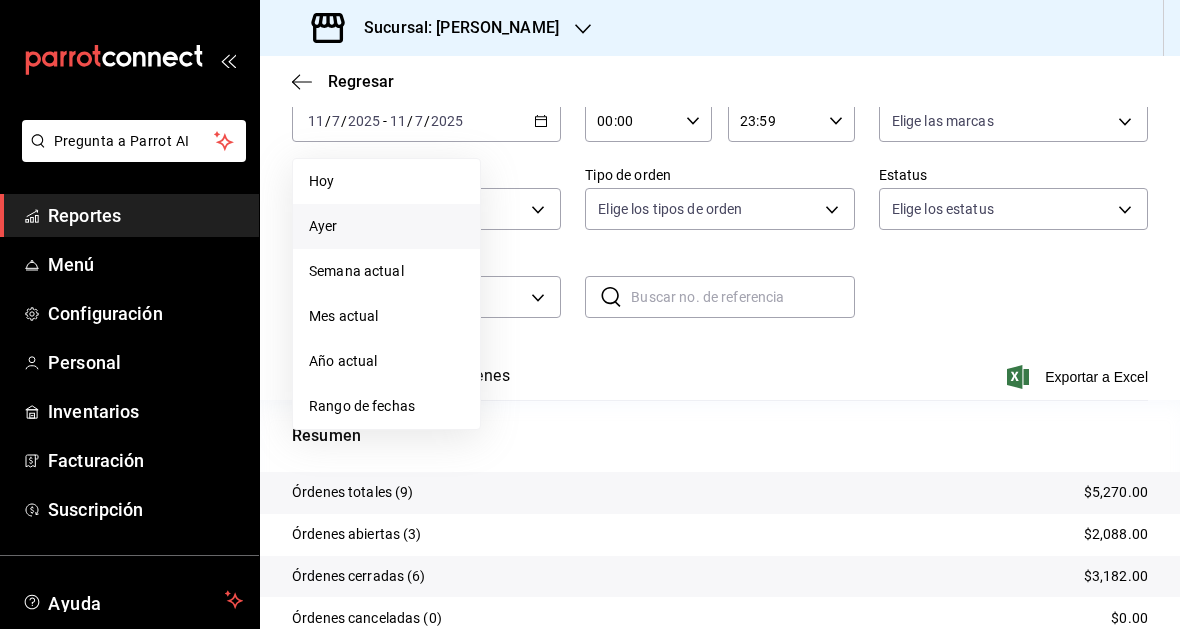 click on "Ayer" at bounding box center [386, 226] 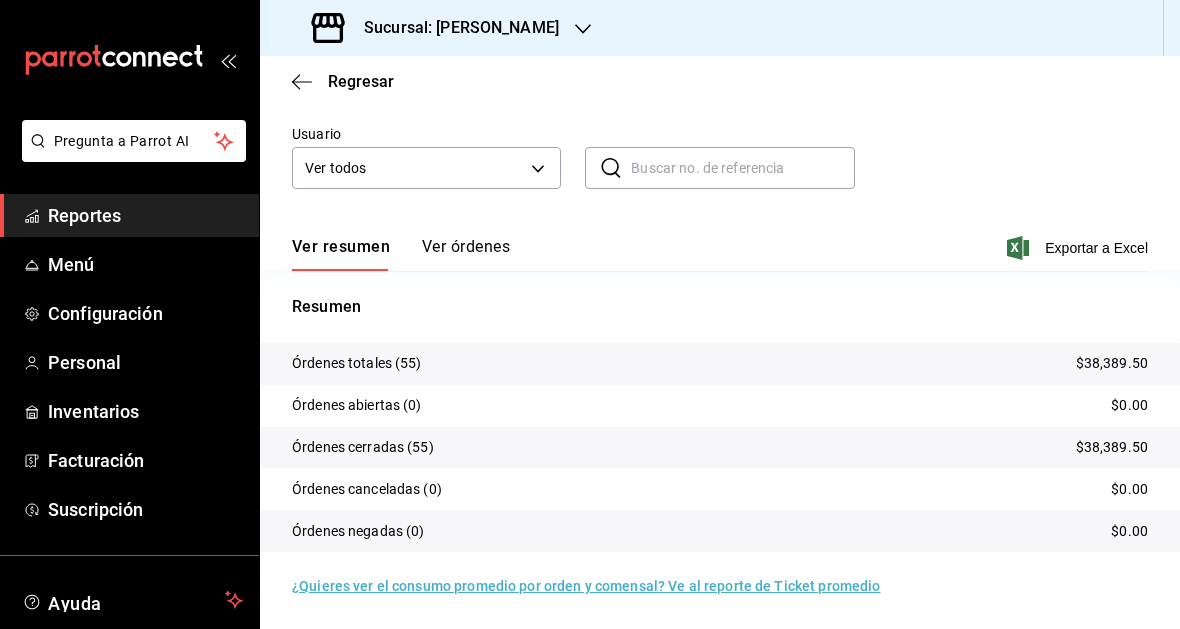 click on "Ver órdenes" at bounding box center (466, 254) 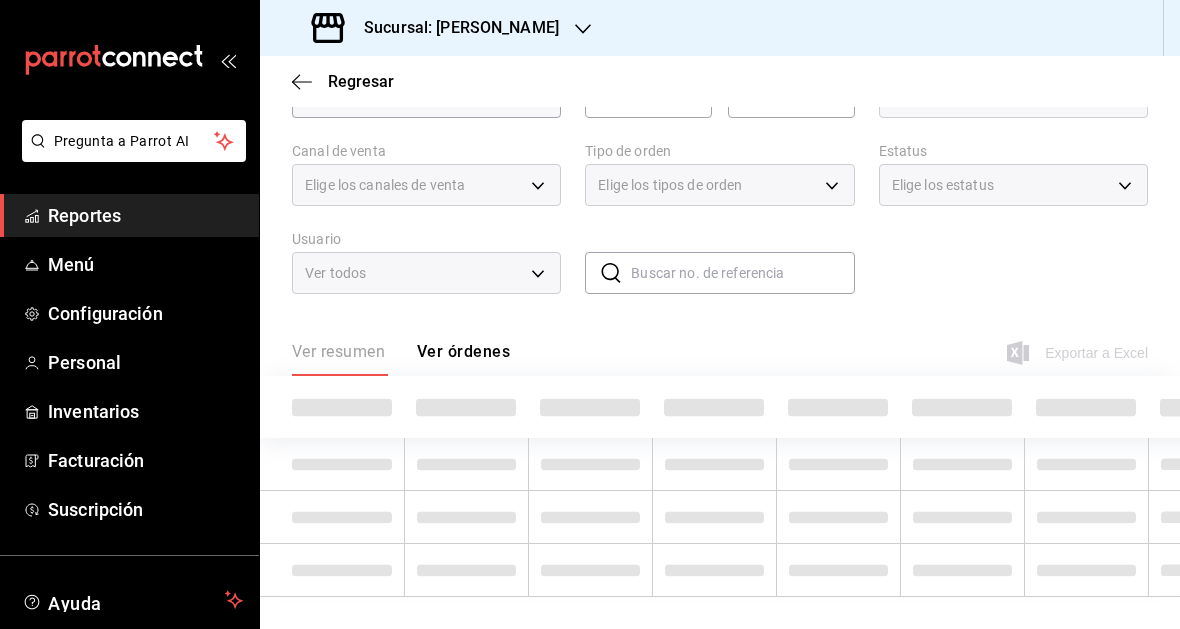 scroll, scrollTop: 139, scrollLeft: 0, axis: vertical 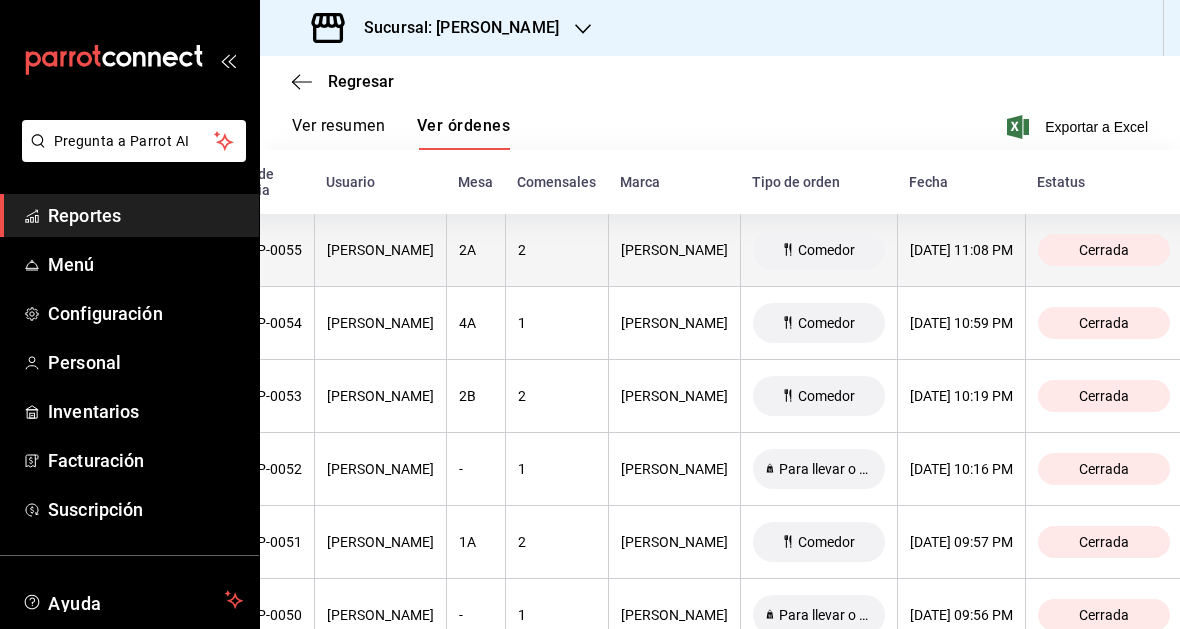 click on "Gula Gomez Morin" at bounding box center (674, 250) 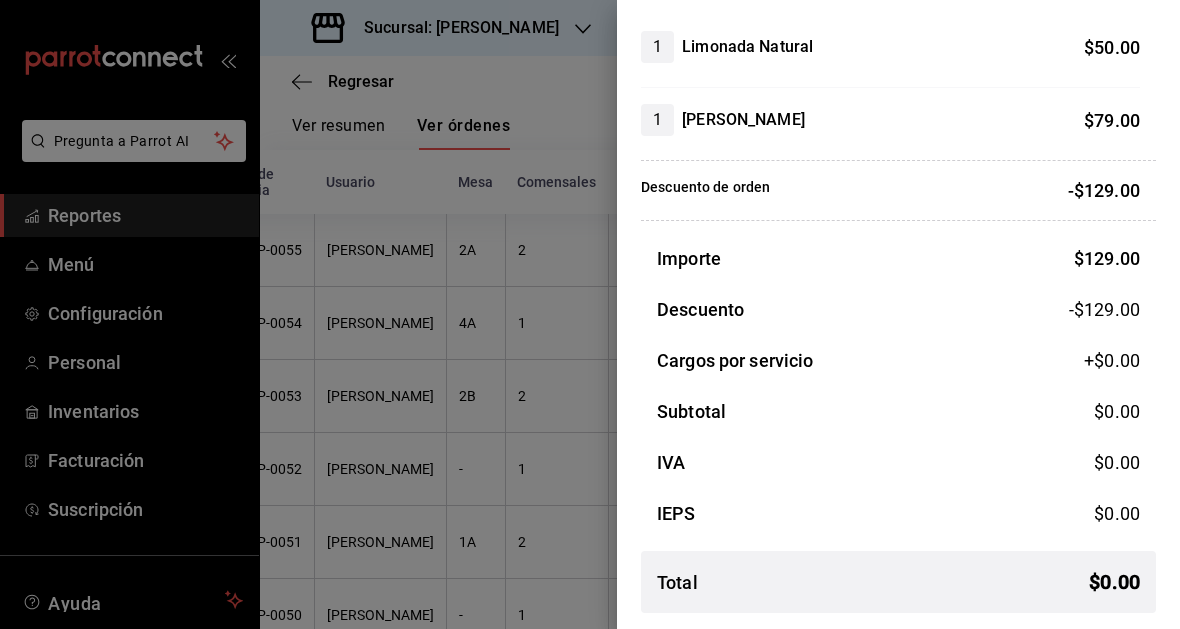 scroll, scrollTop: 0, scrollLeft: 0, axis: both 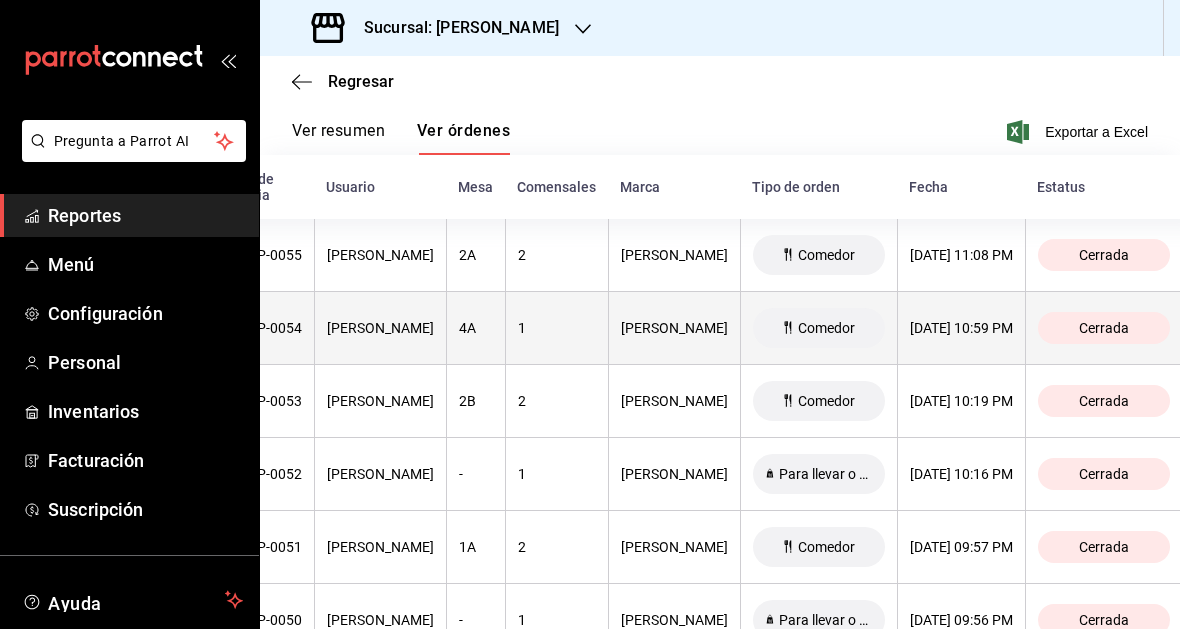 click on "Gula Gomez Morin" at bounding box center (674, 328) 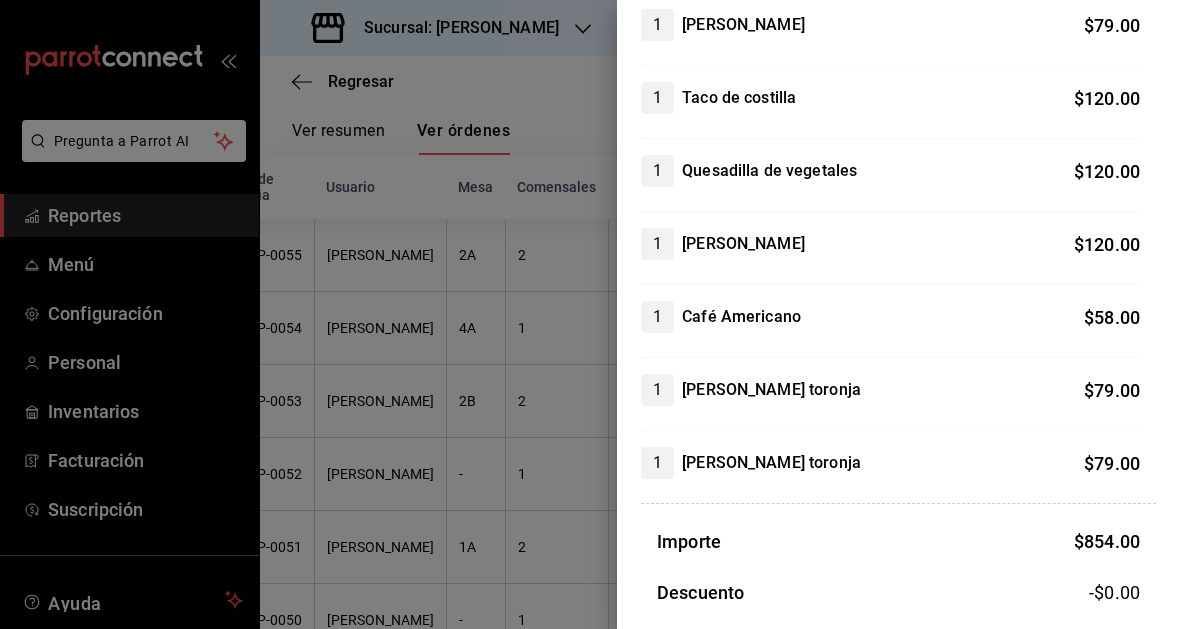 scroll, scrollTop: 407, scrollLeft: 0, axis: vertical 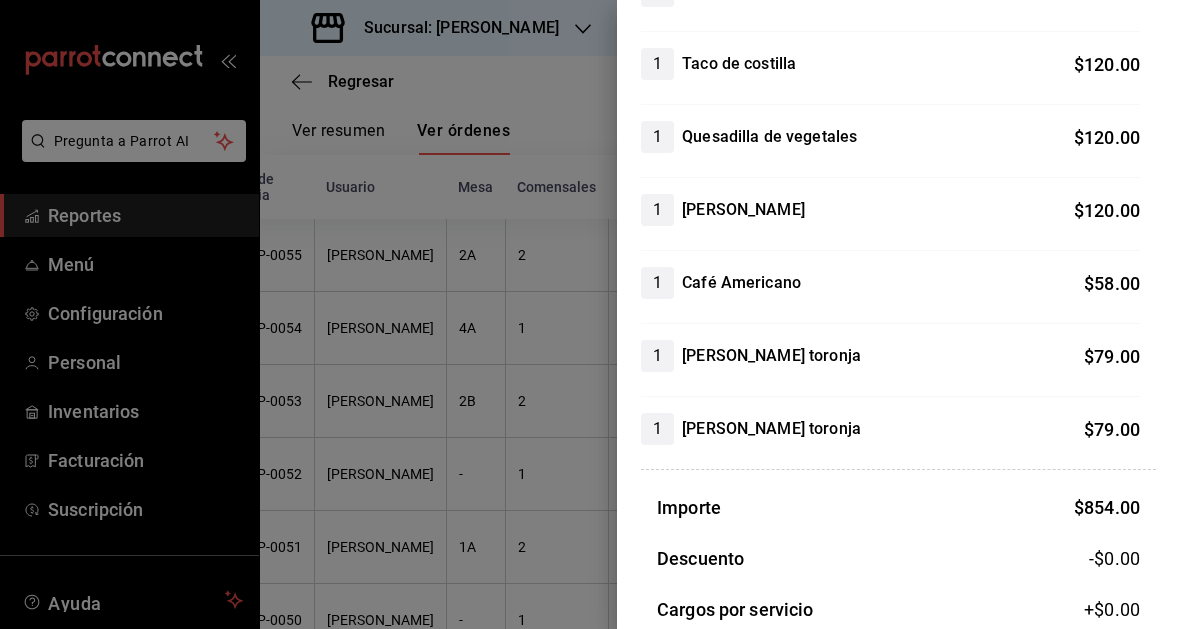 click at bounding box center (590, 314) 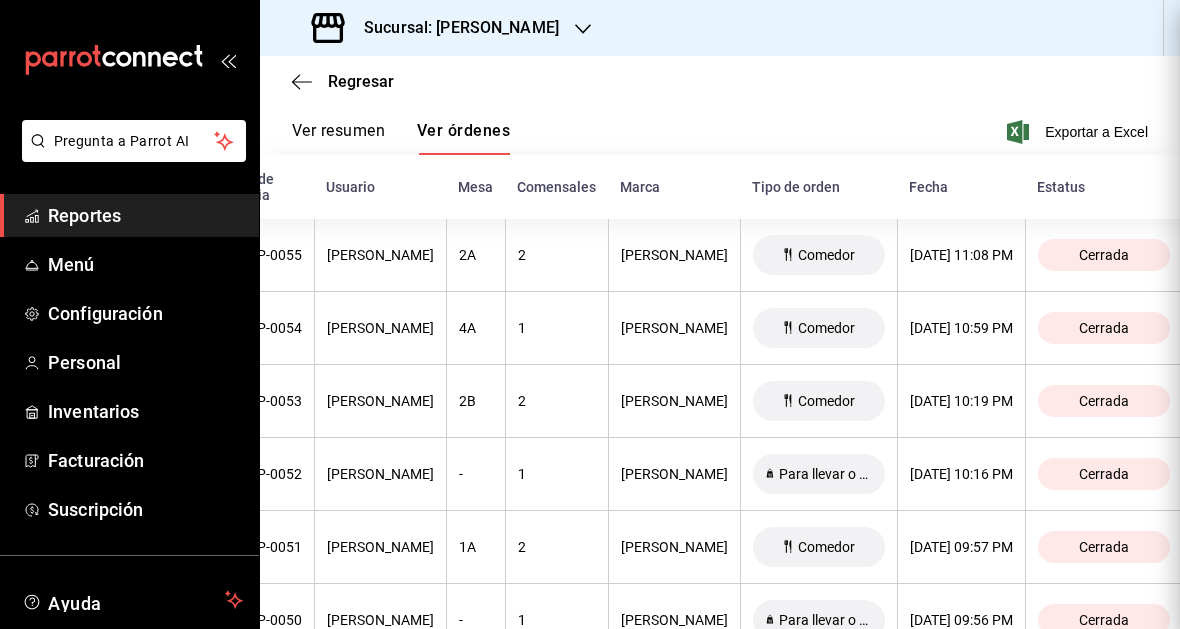 scroll, scrollTop: 0, scrollLeft: 0, axis: both 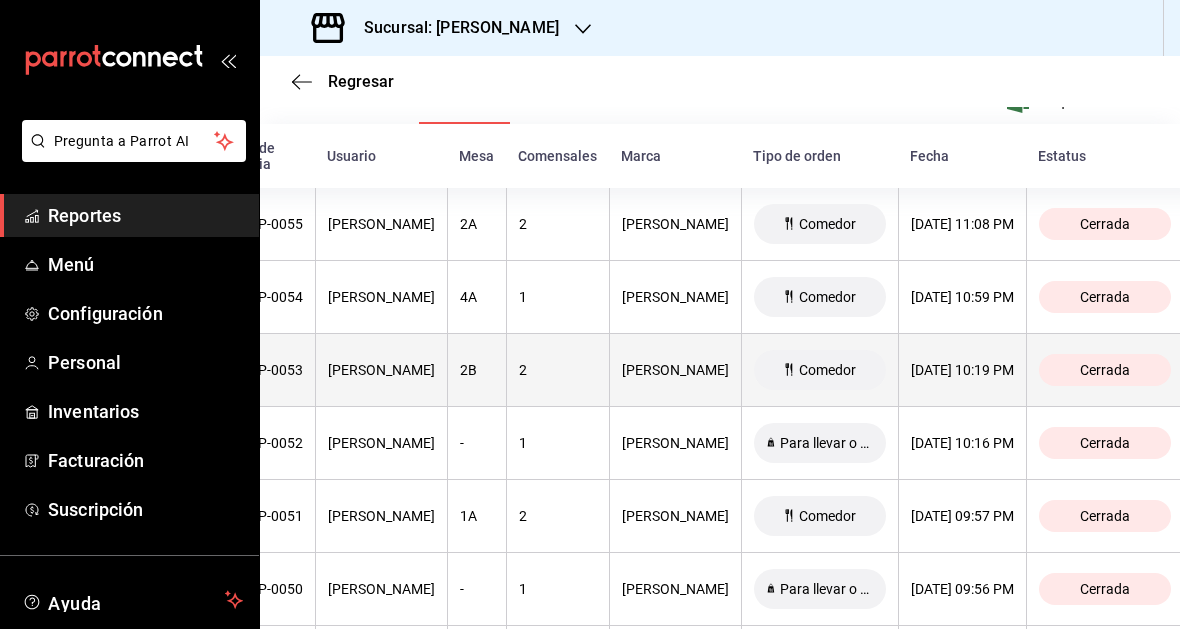 click on "Gula Gomez Morin" at bounding box center (675, 370) 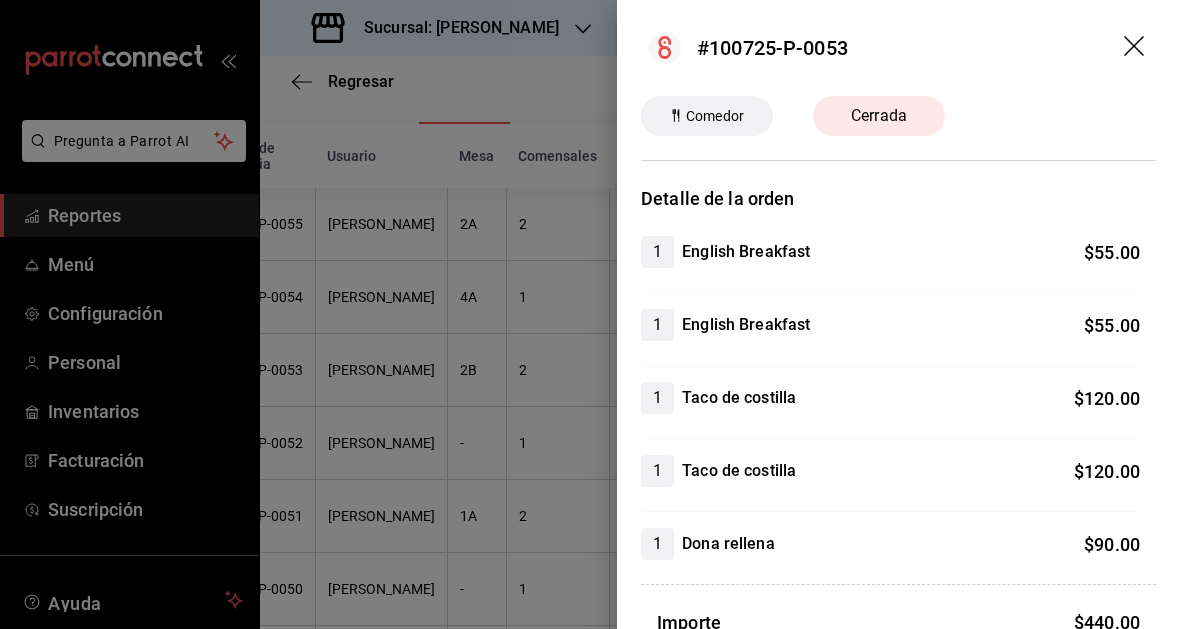 click at bounding box center [590, 314] 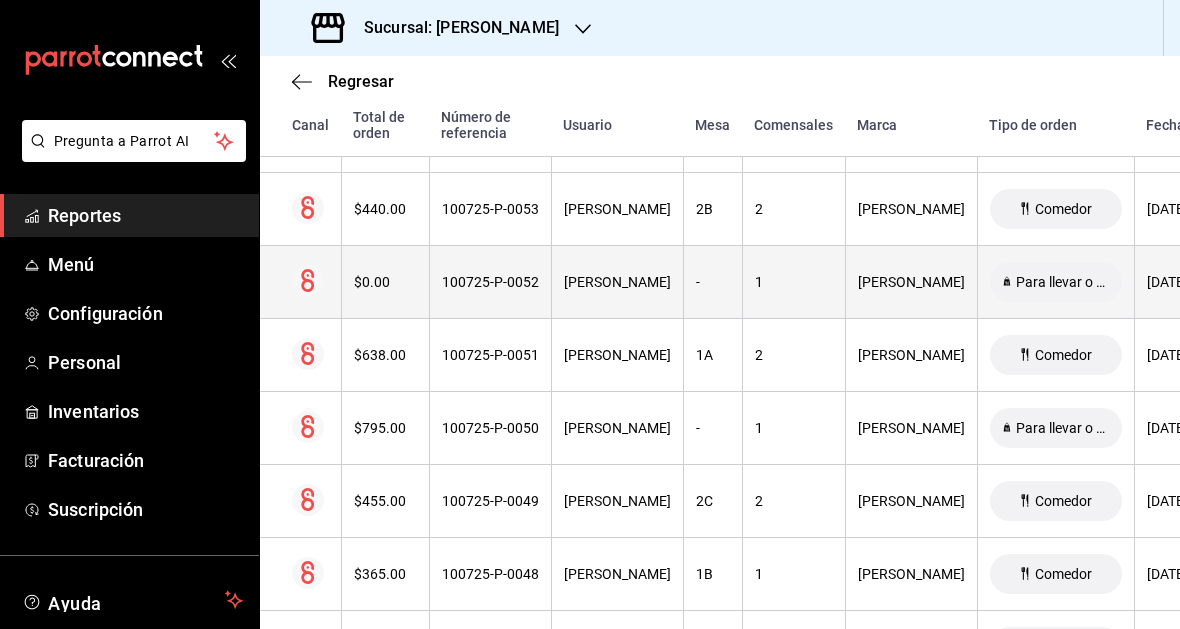 scroll, scrollTop: 592, scrollLeft: 0, axis: vertical 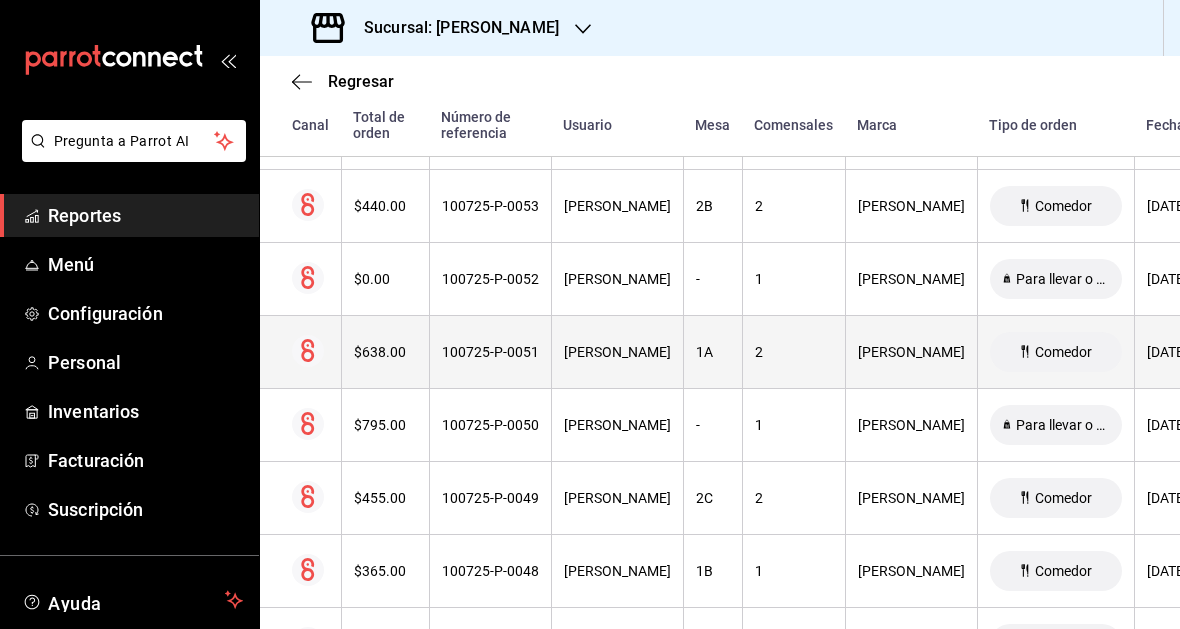 click on "Anayenci Villalpando" at bounding box center [617, 352] 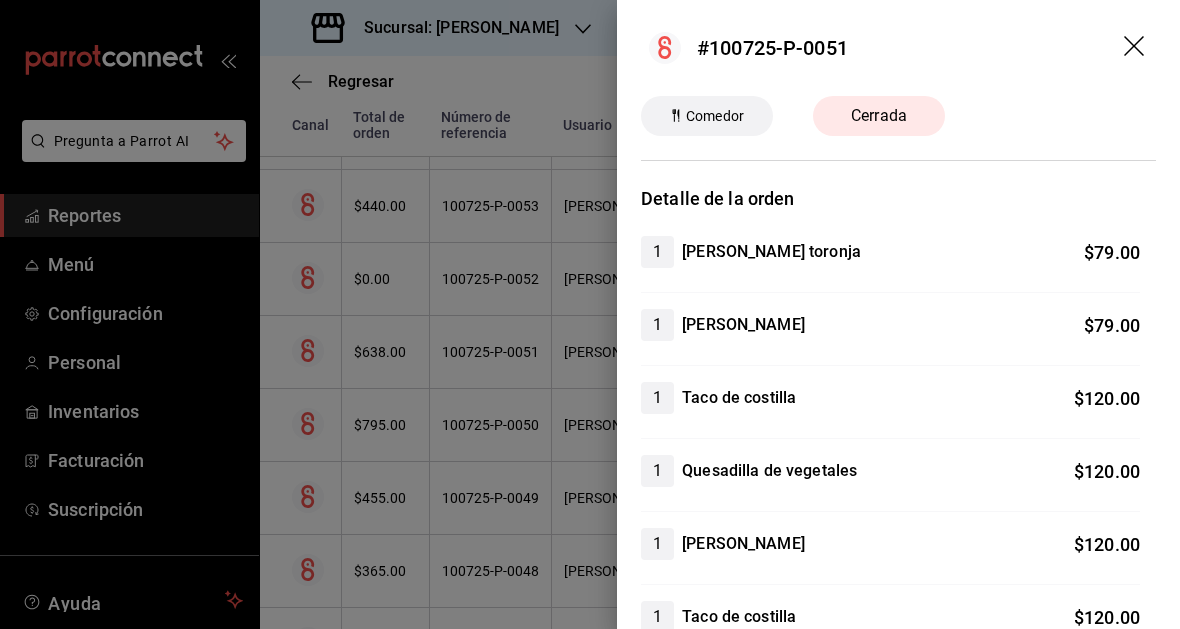 click at bounding box center (590, 314) 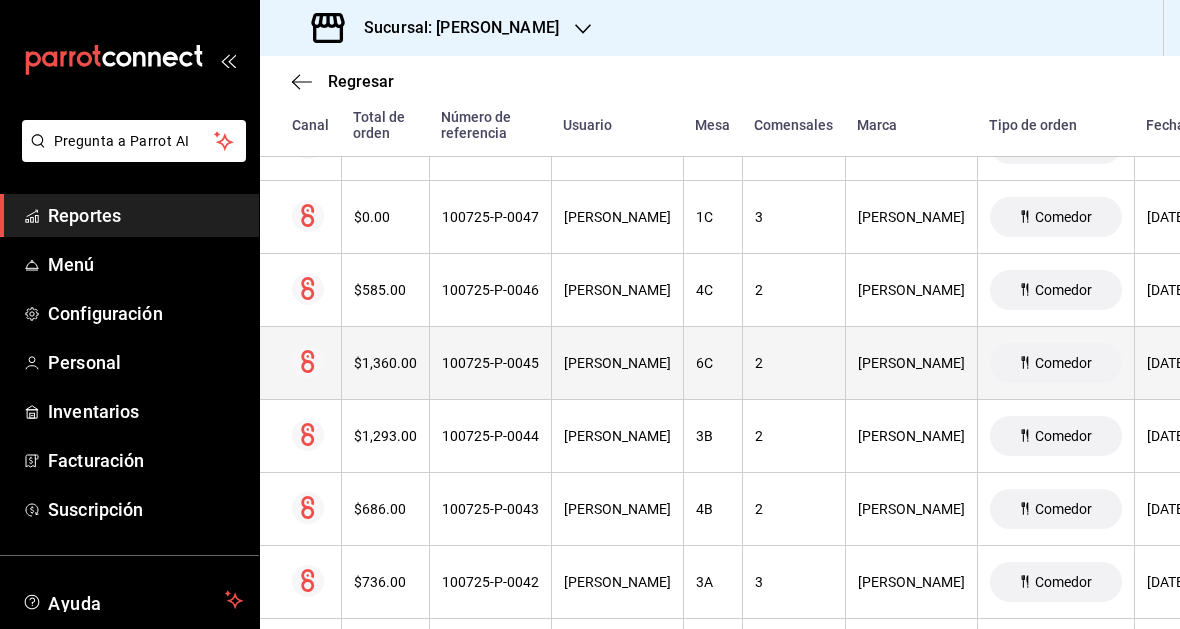scroll, scrollTop: 1026, scrollLeft: 0, axis: vertical 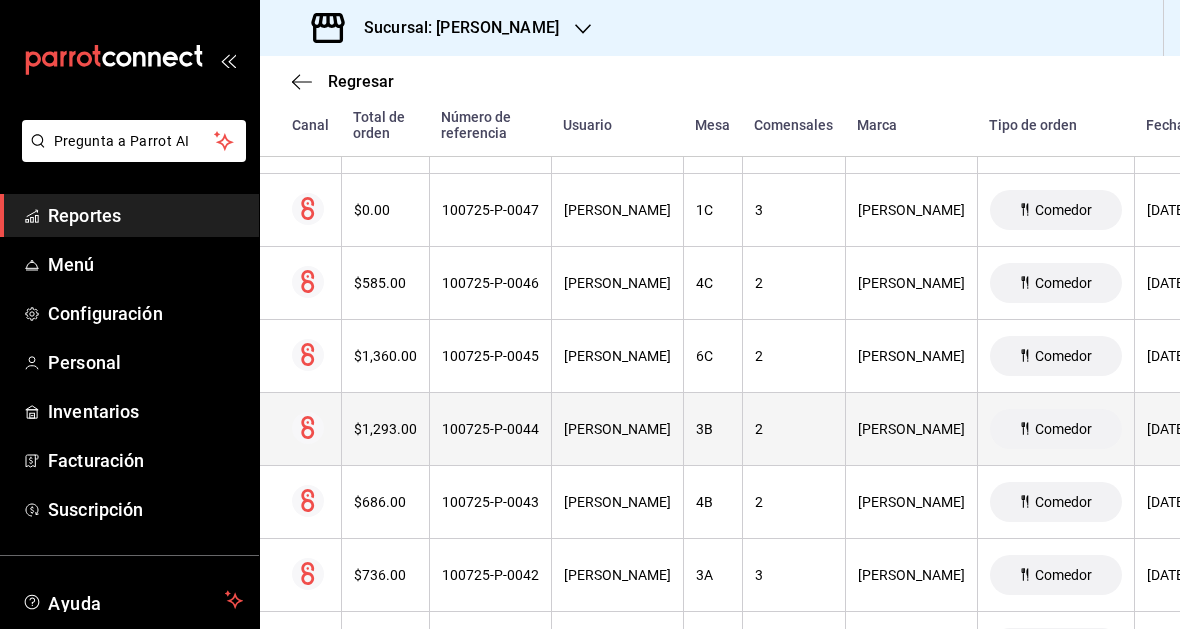 click on "Ricardo Mendoza" at bounding box center [617, 429] 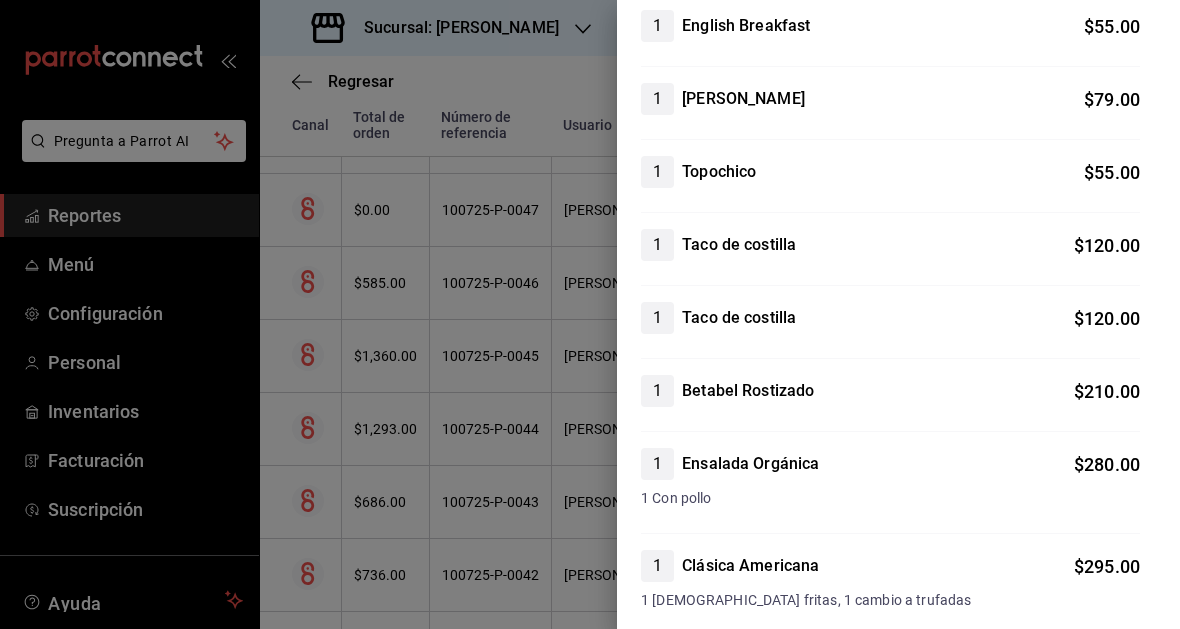 scroll, scrollTop: 301, scrollLeft: 0, axis: vertical 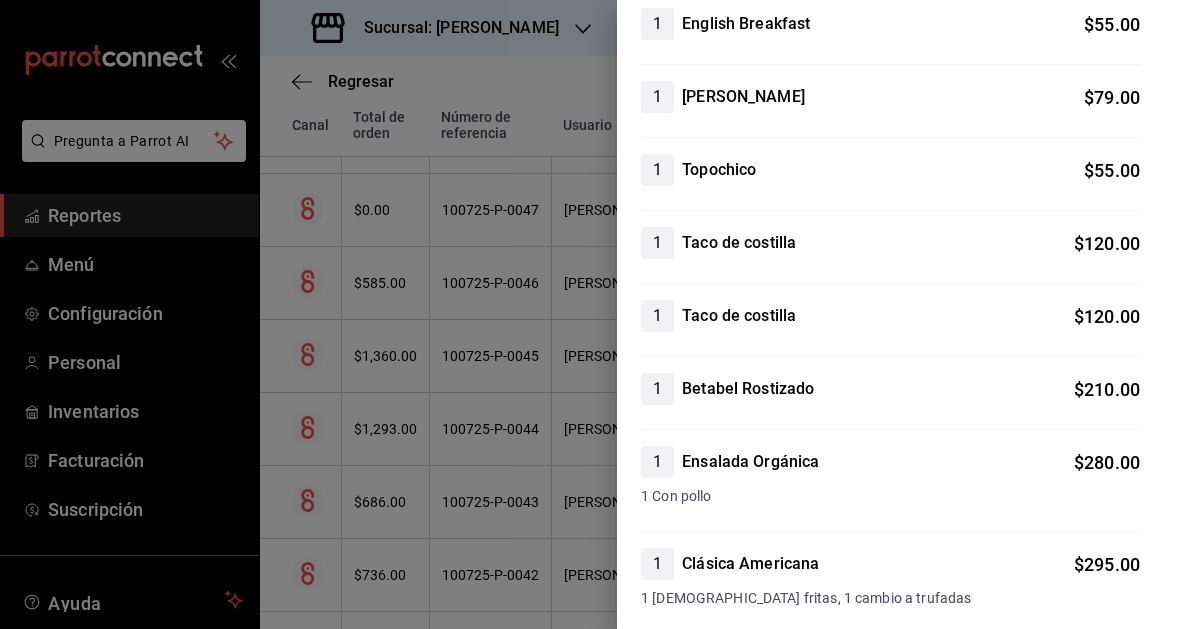 click at bounding box center [590, 314] 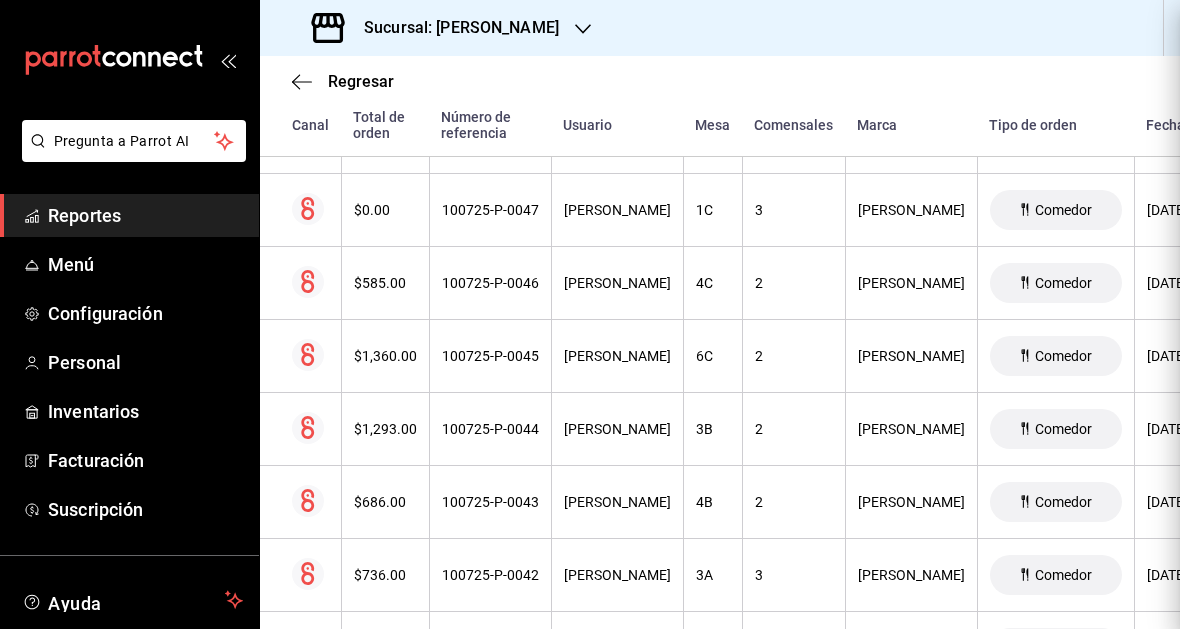 scroll, scrollTop: 0, scrollLeft: 0, axis: both 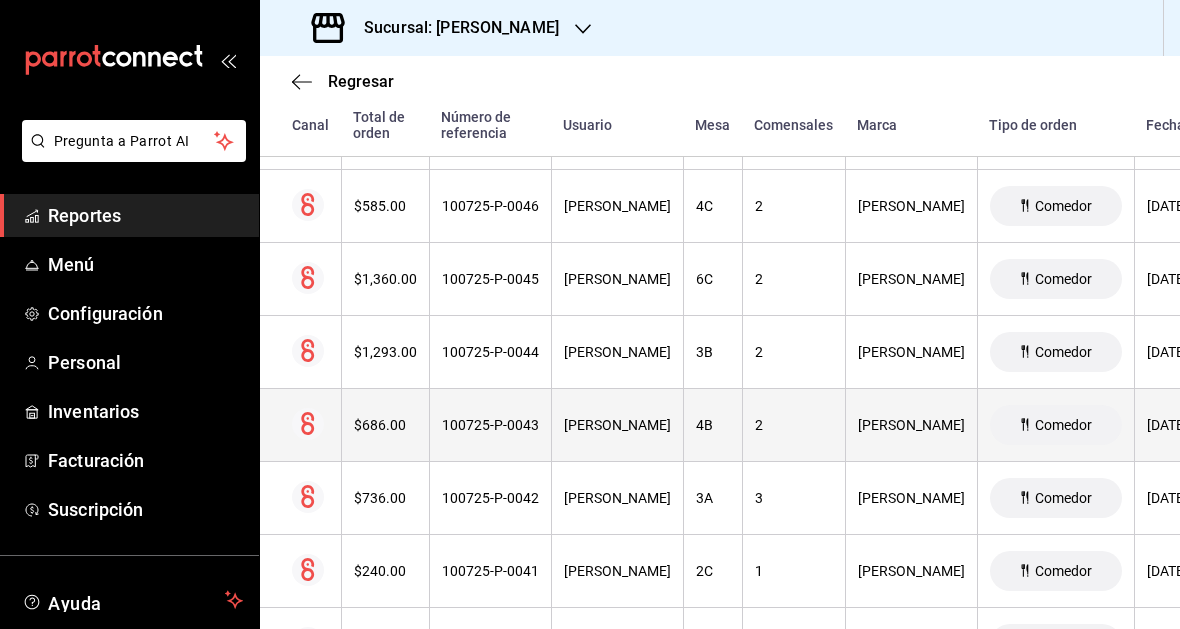 click on "Ricardo Mendoza" at bounding box center [617, 425] 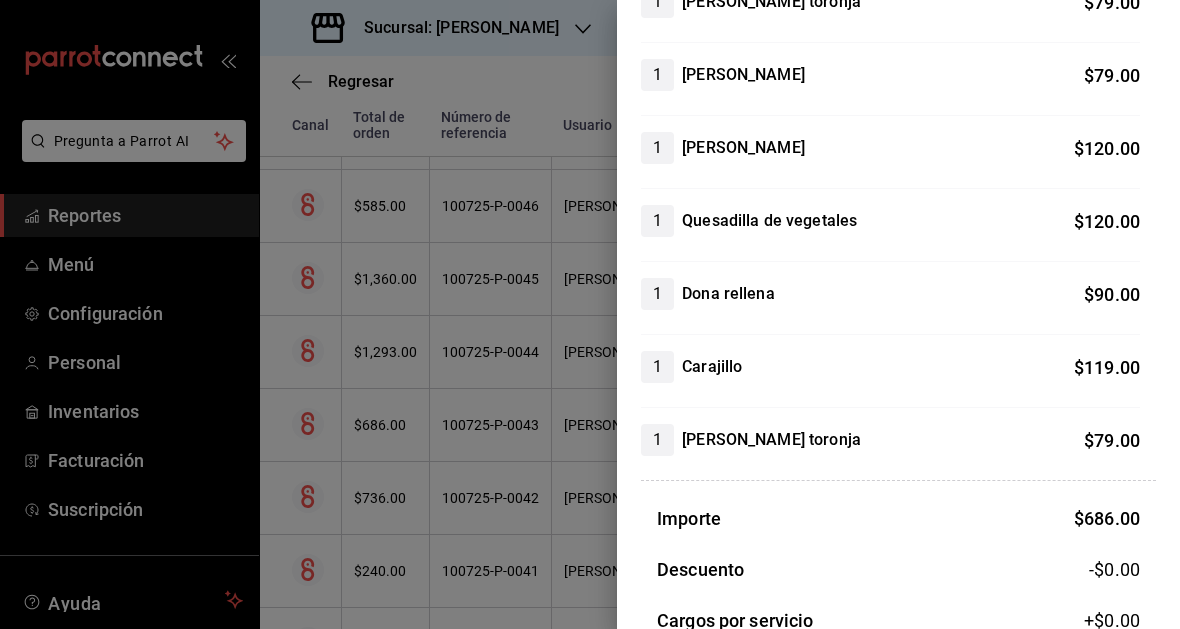 scroll, scrollTop: 0, scrollLeft: 0, axis: both 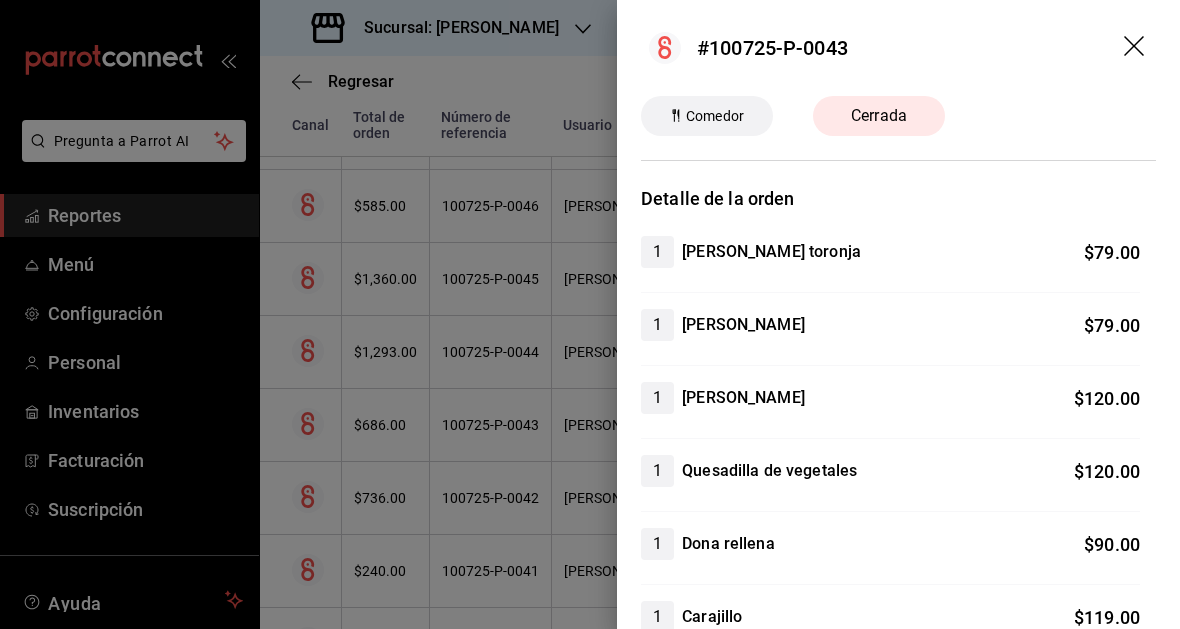click at bounding box center (590, 314) 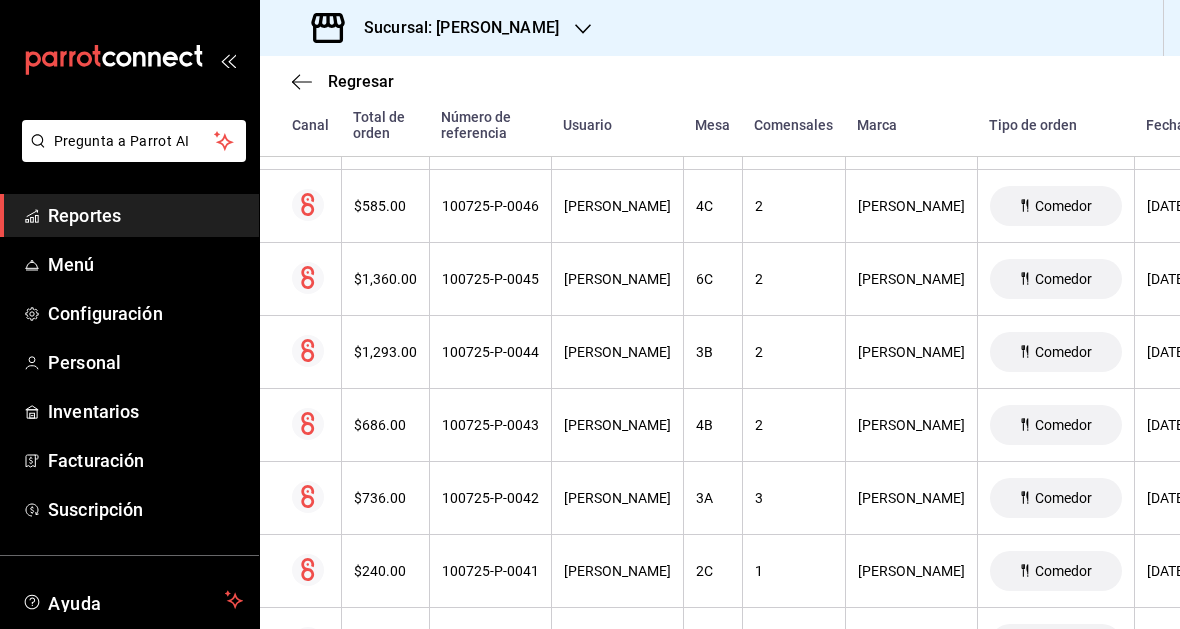 click on "Regresar" at bounding box center [720, 81] 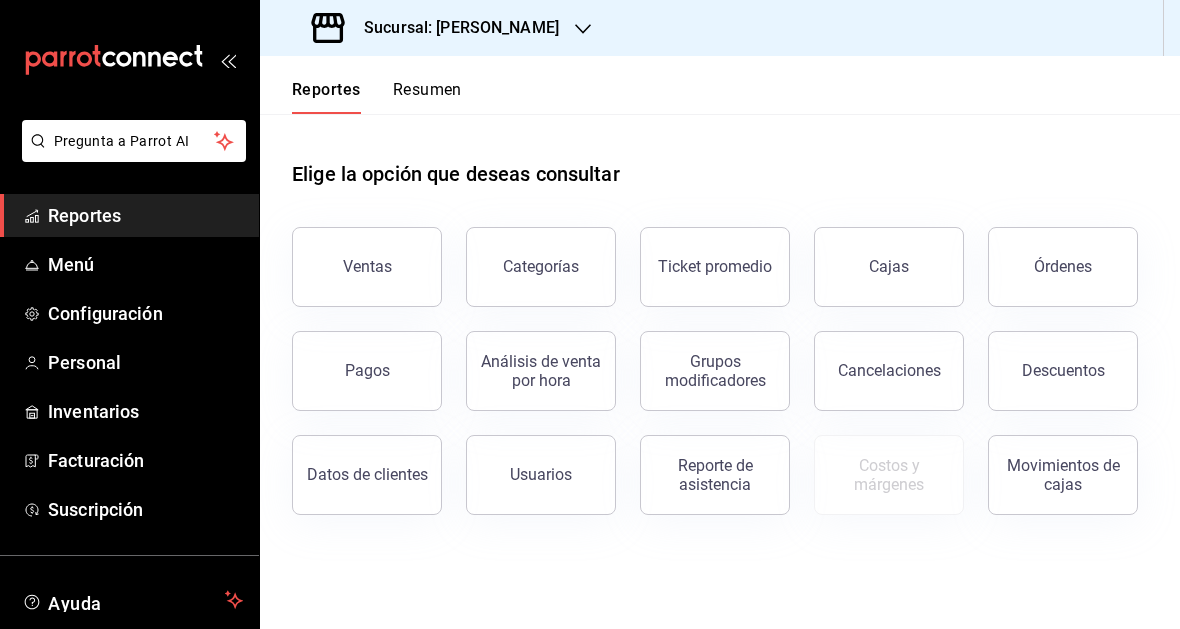 click on "Datos de clientes" at bounding box center (355, 463) 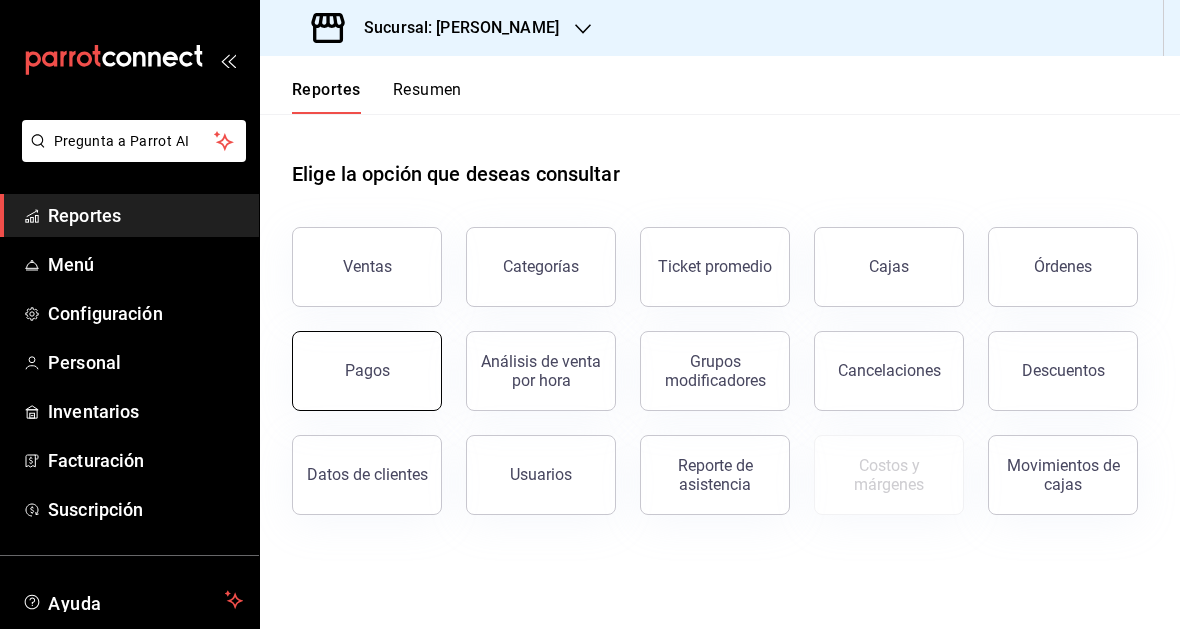 click on "Pagos" at bounding box center [367, 371] 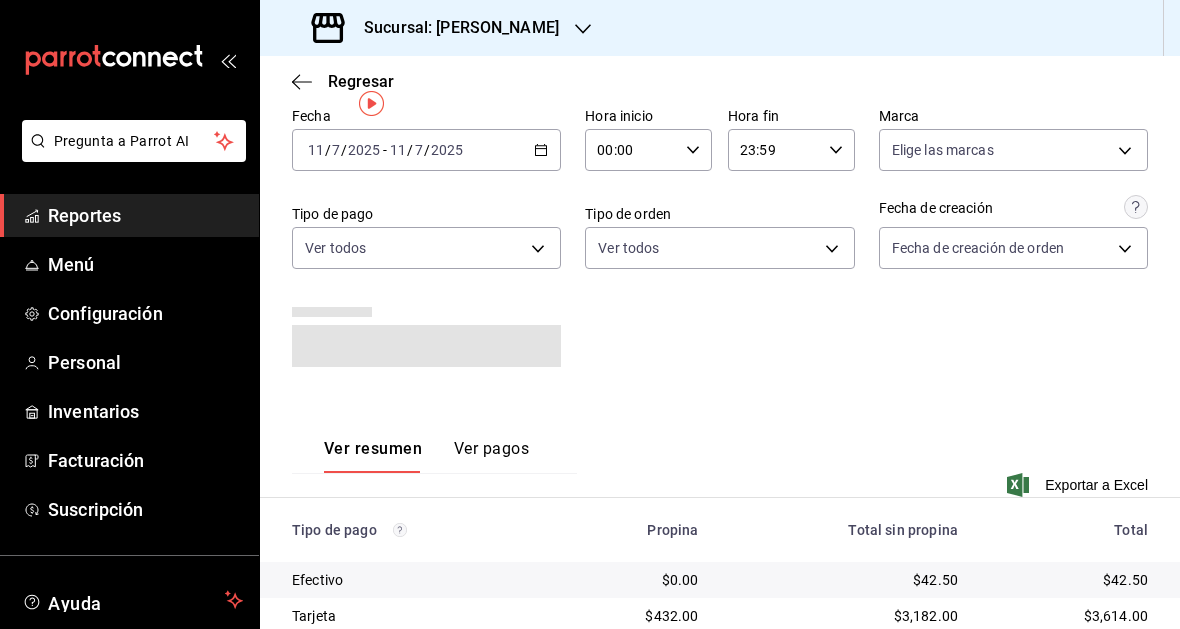 scroll, scrollTop: 17, scrollLeft: 0, axis: vertical 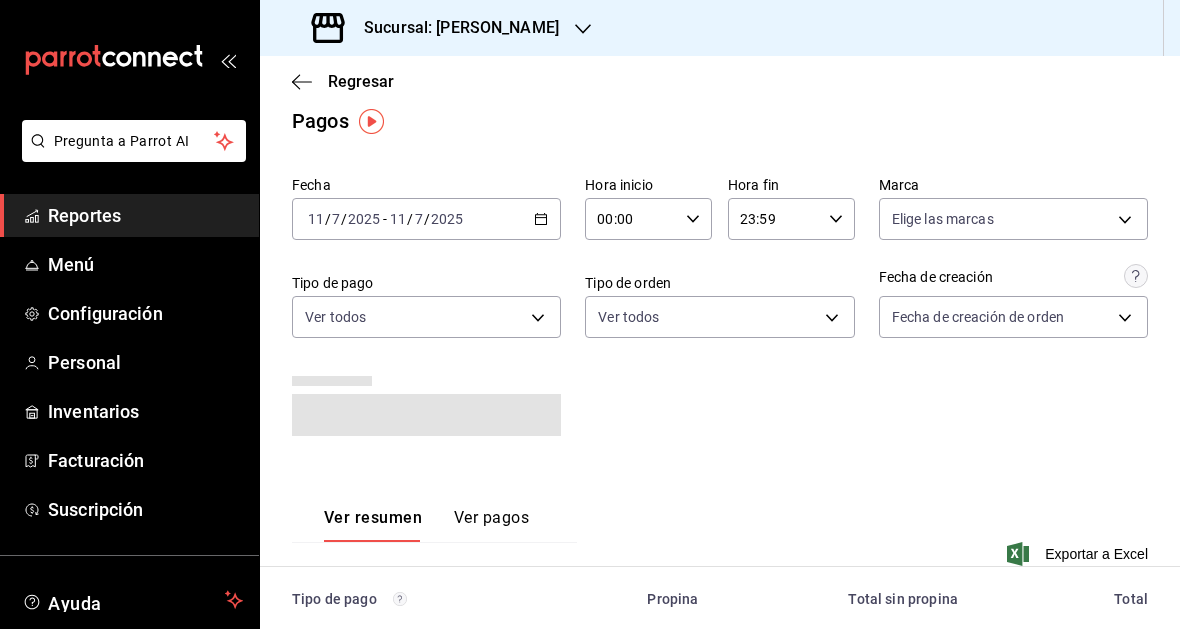 click on "2025-07-11 11 / 7 / 2025 - 2025-07-11 11 / 7 / 2025" at bounding box center (426, 219) 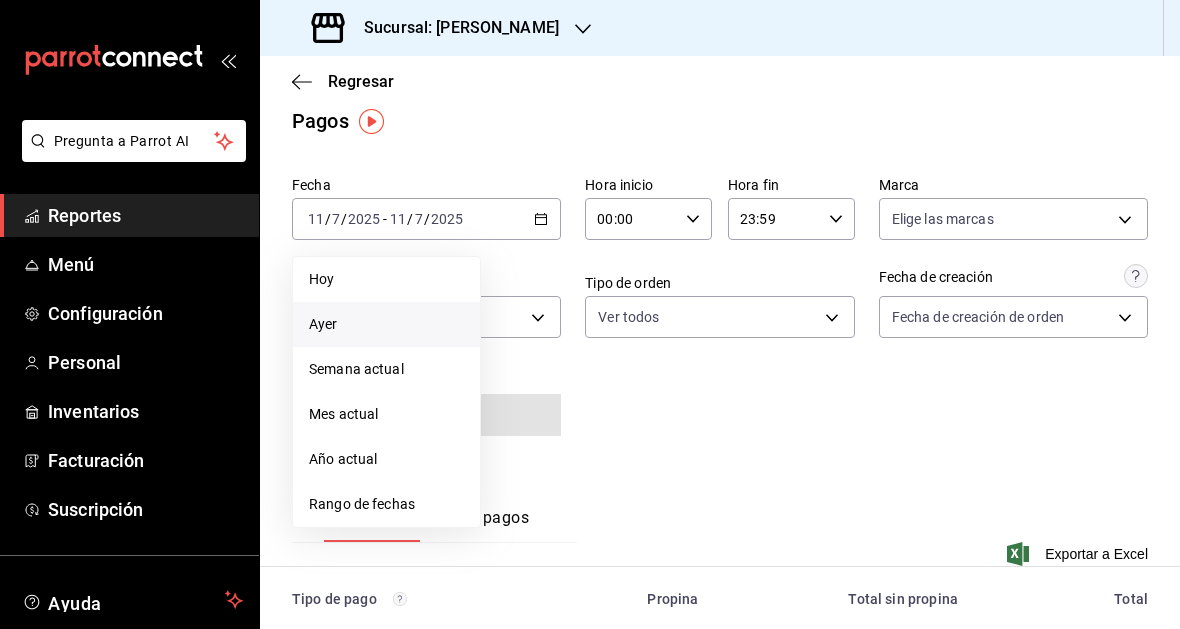click on "Ayer" at bounding box center [386, 324] 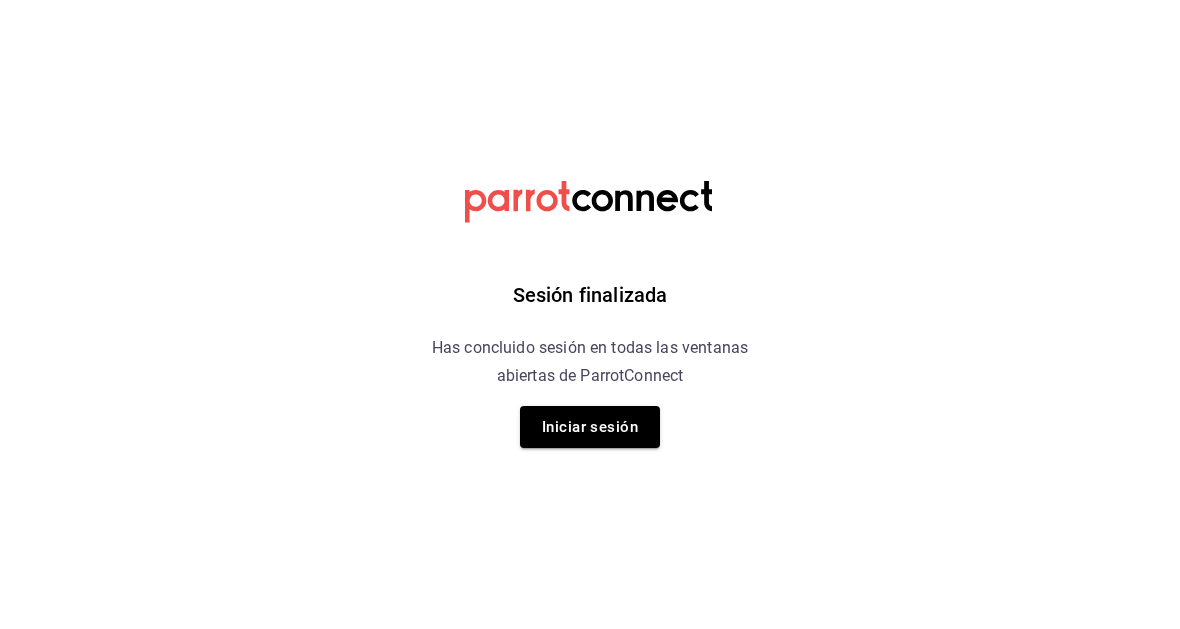click on "Iniciar sesión" at bounding box center [590, 427] 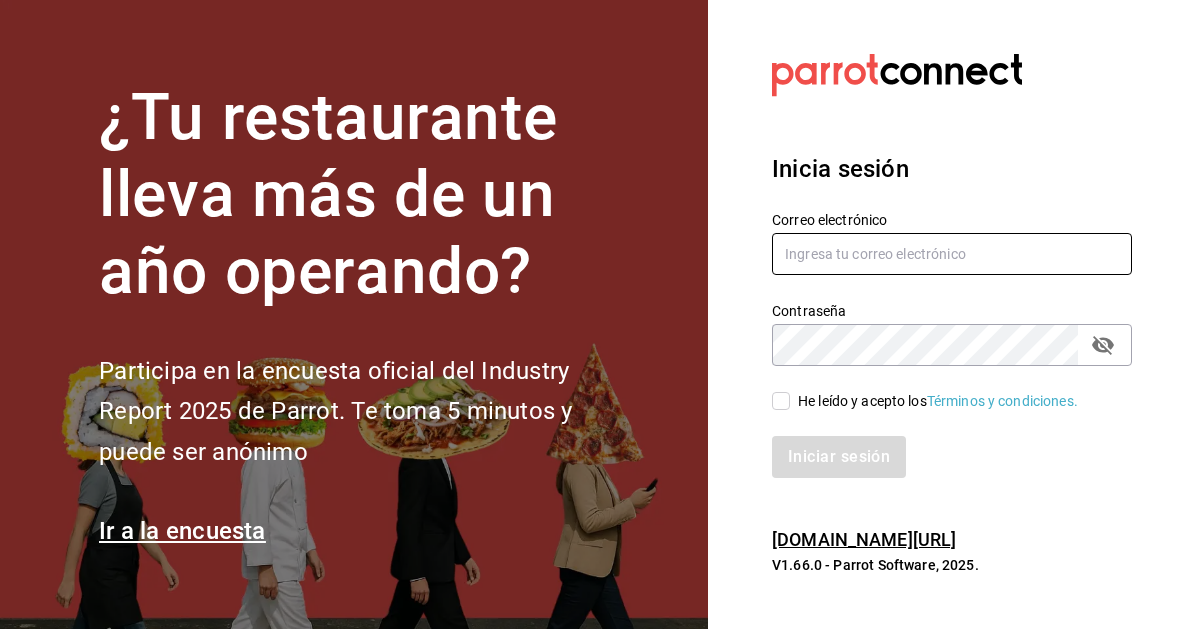 type on "comecongula@outlook.es" 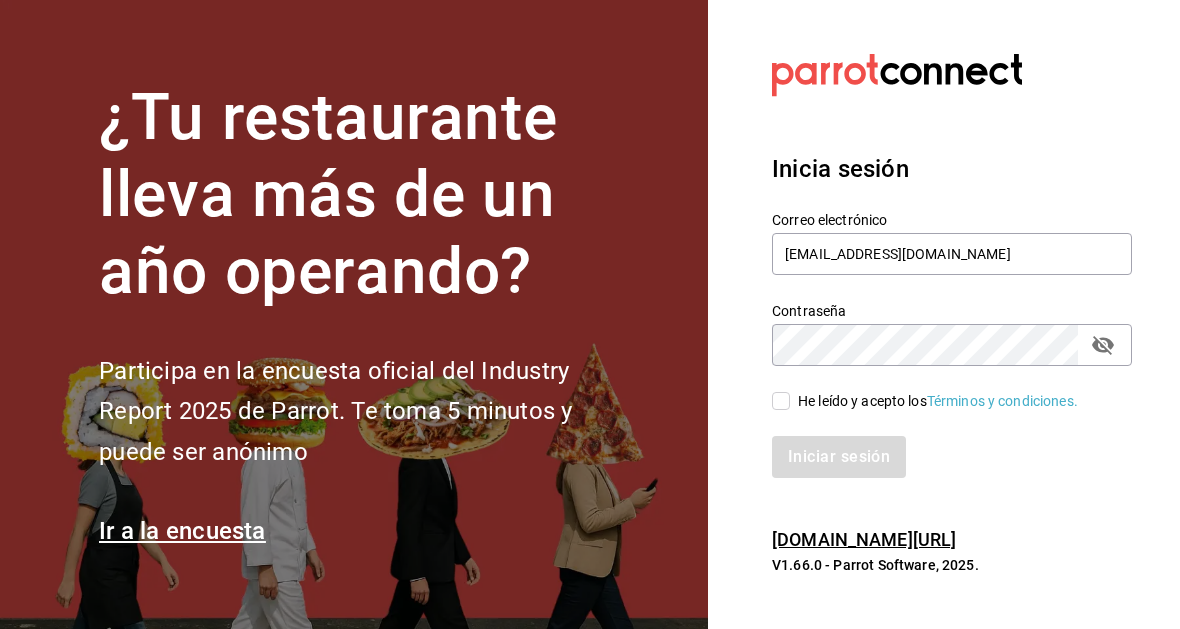 click on "He leído y acepto los  Términos y condiciones." at bounding box center [781, 401] 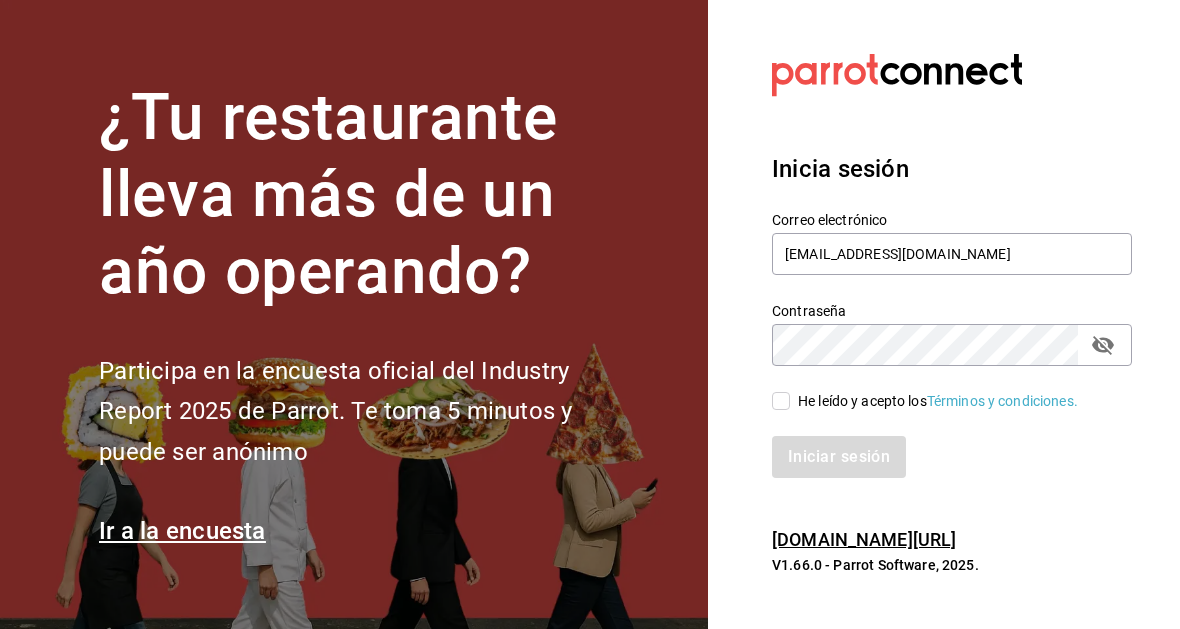 checkbox on "true" 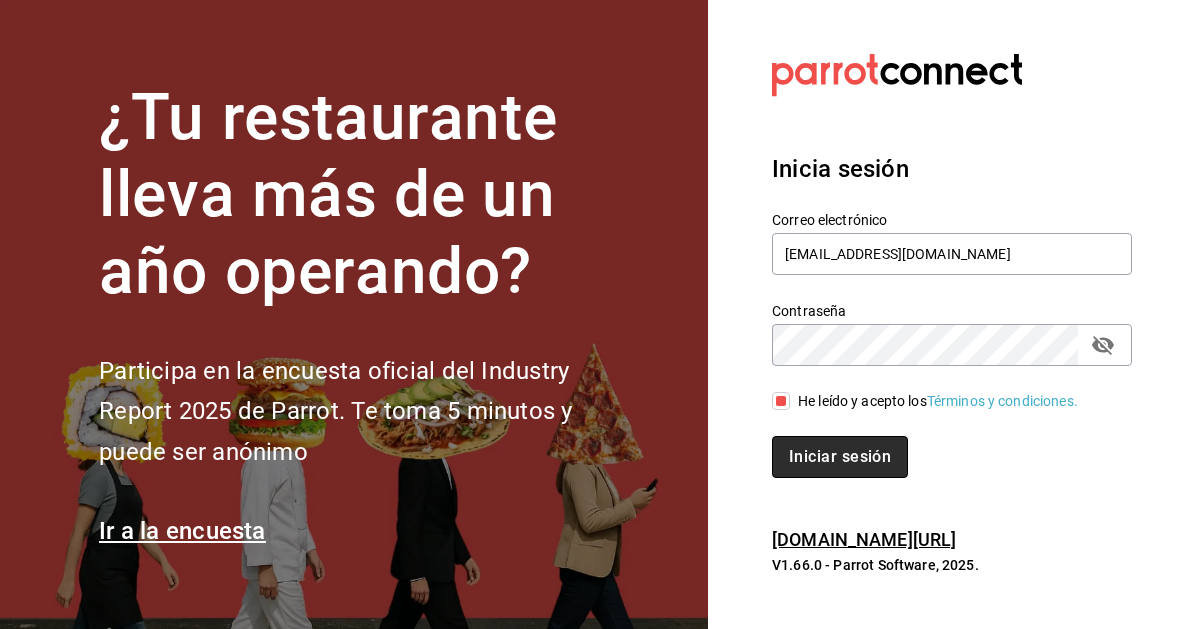 click on "Iniciar sesión" at bounding box center [840, 457] 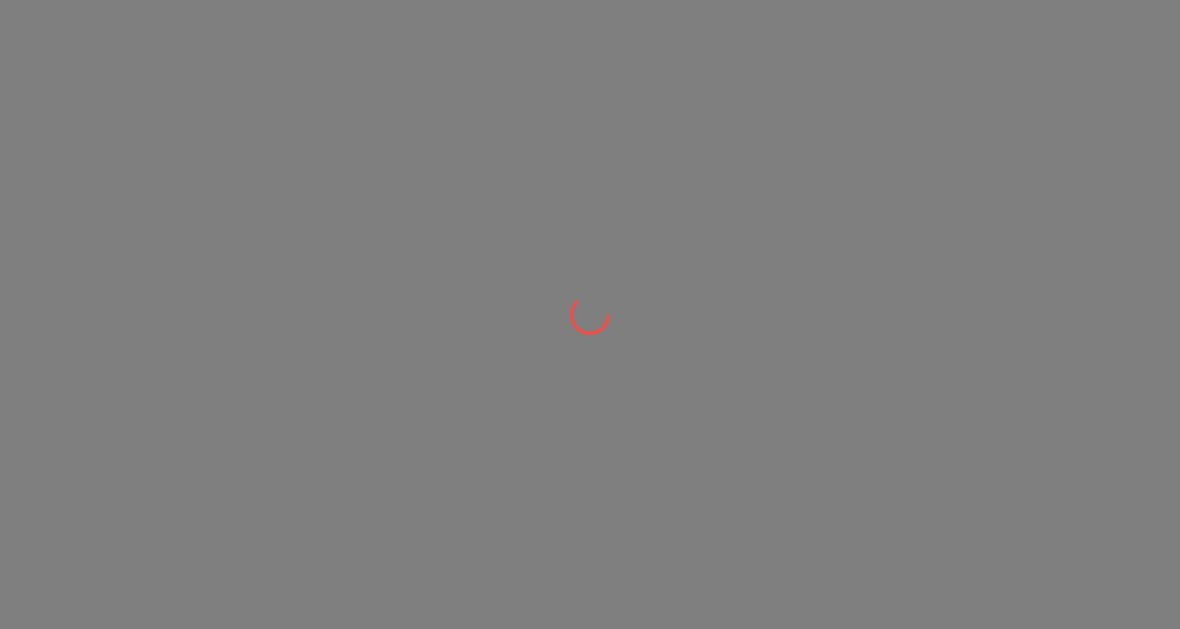 scroll, scrollTop: 0, scrollLeft: 0, axis: both 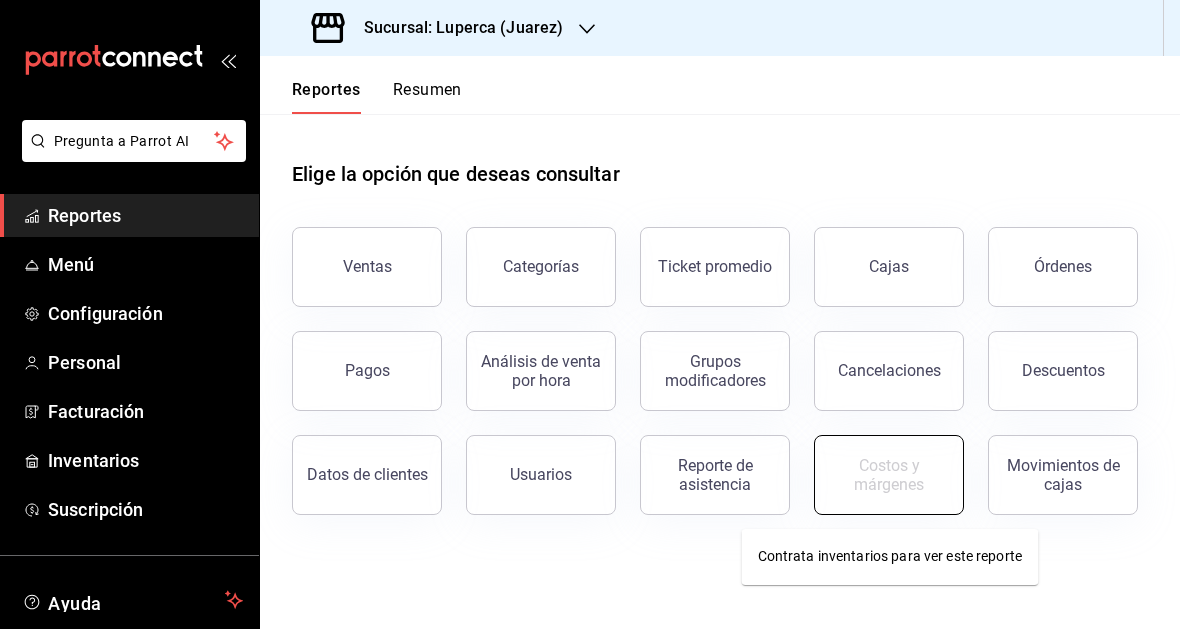 click on "Costos y márgenes" at bounding box center [889, 475] 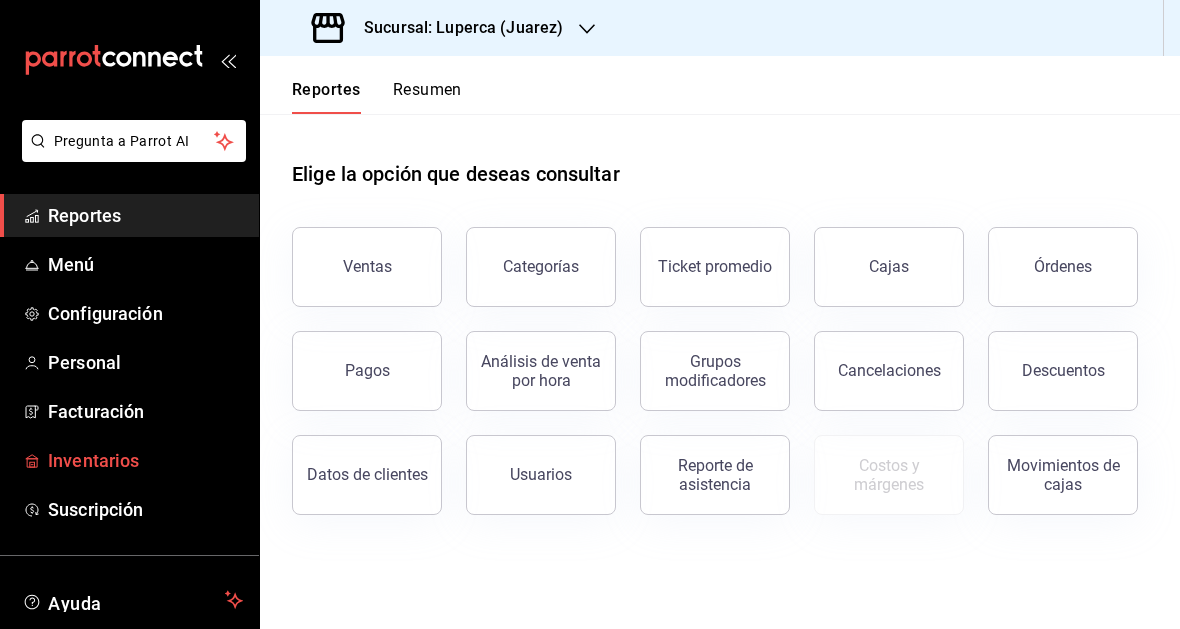 click on "Inventarios" at bounding box center [145, 460] 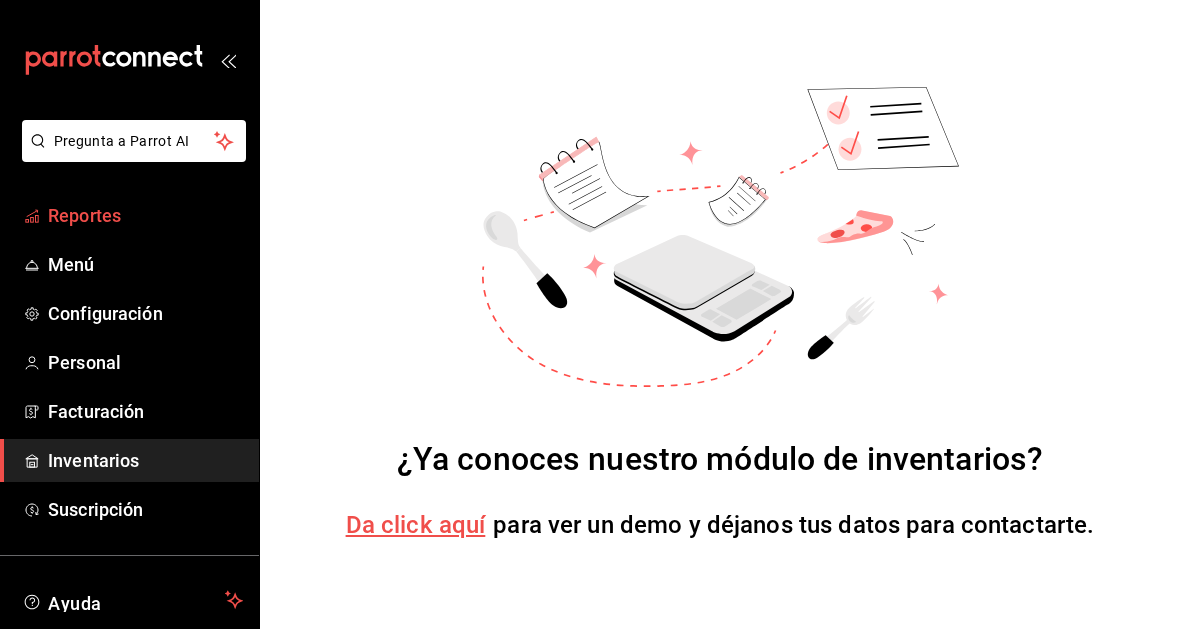 click on "Reportes" at bounding box center [145, 215] 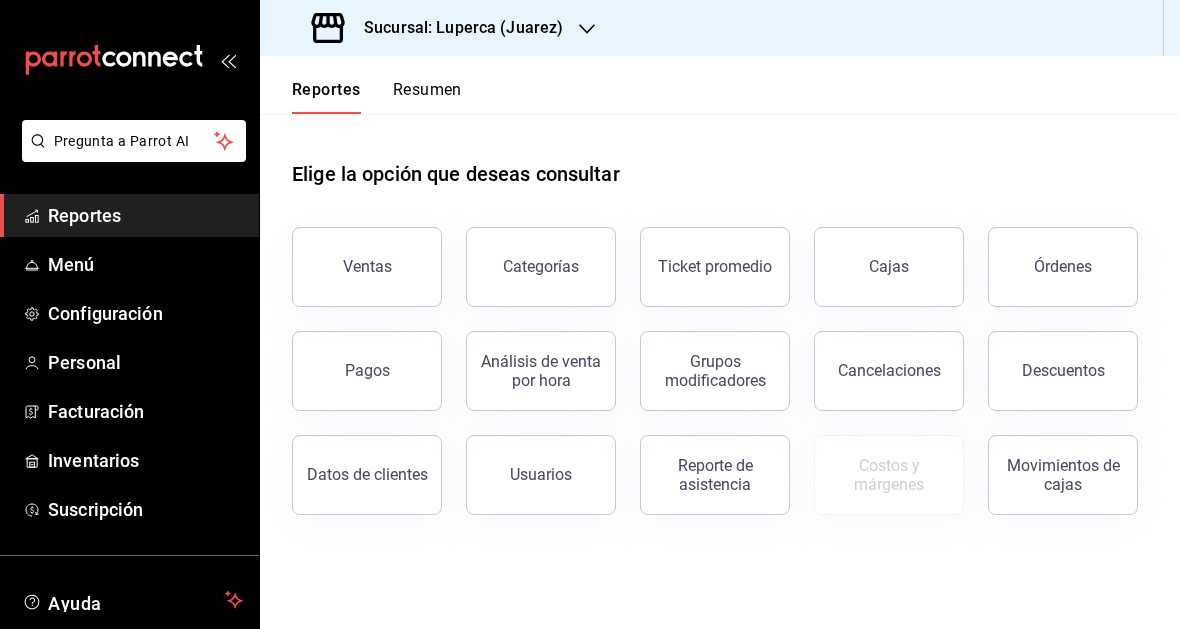 click on "Sucursal: Luperca (Juarez)" at bounding box center (455, 28) 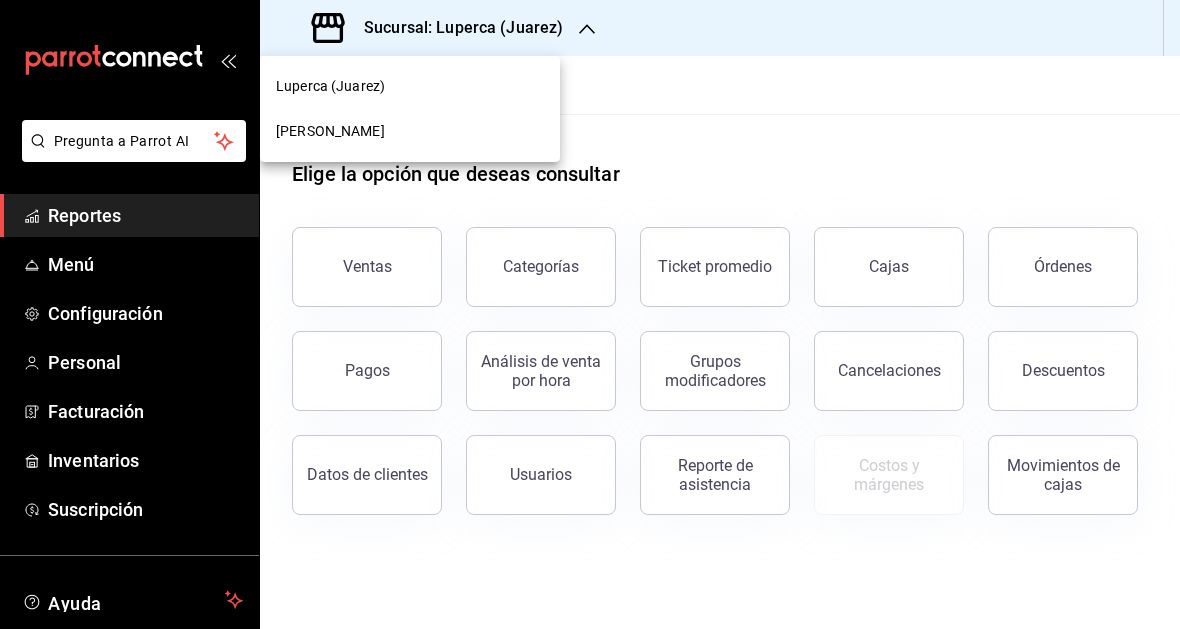 click on "[PERSON_NAME]" at bounding box center (330, 131) 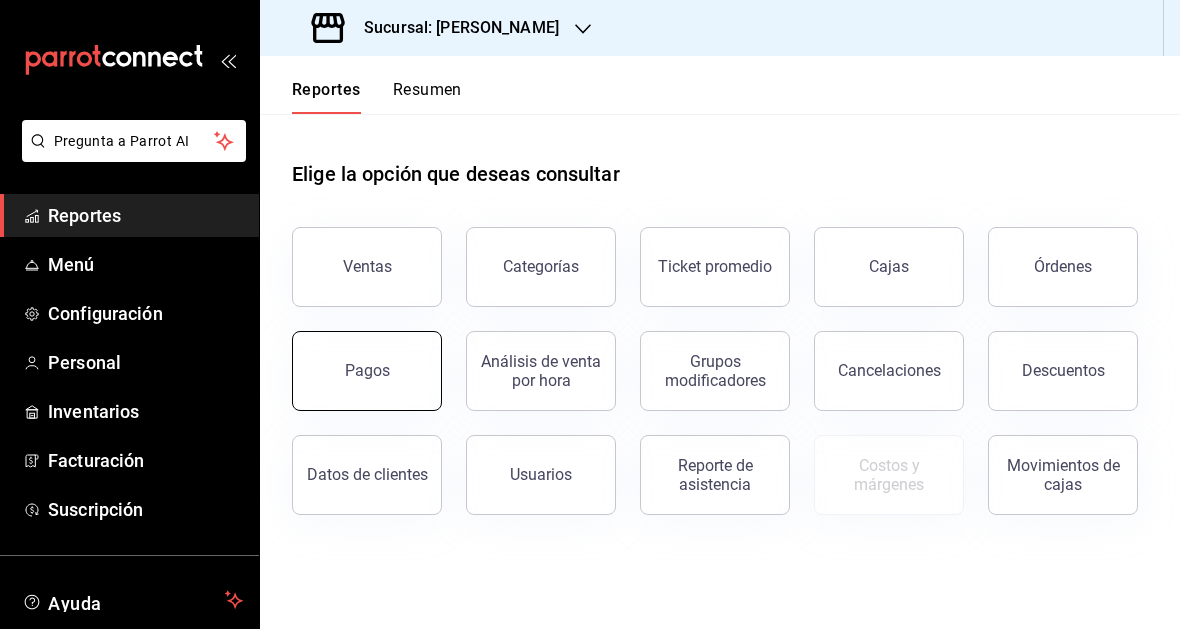 click on "Pagos" at bounding box center [367, 371] 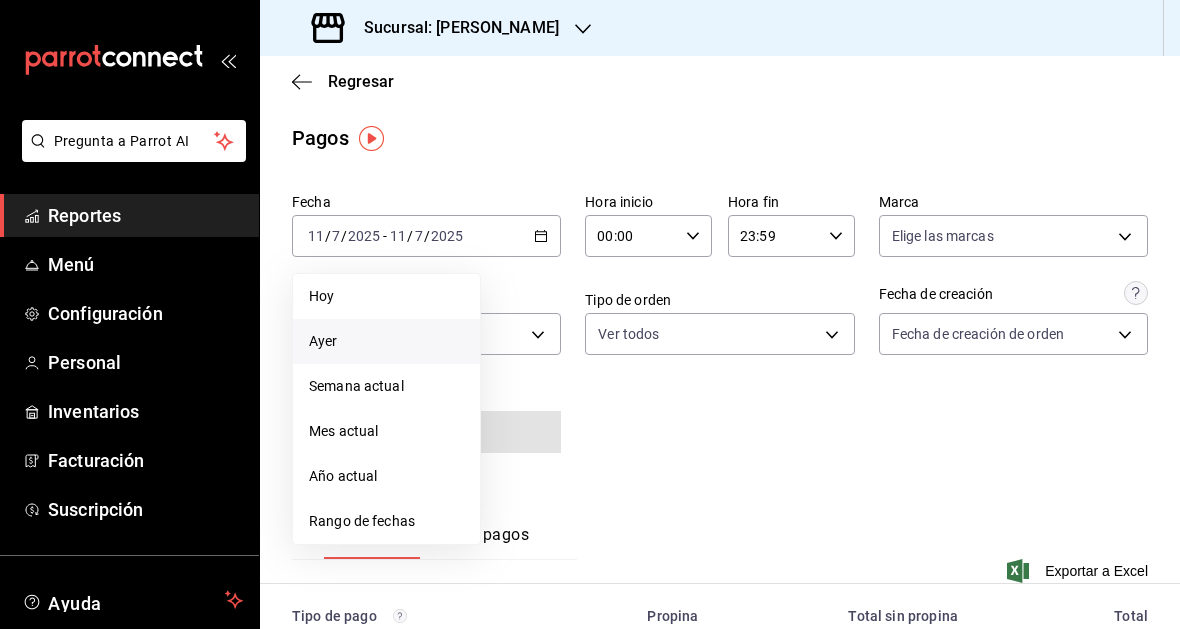 click on "Ayer" at bounding box center [386, 341] 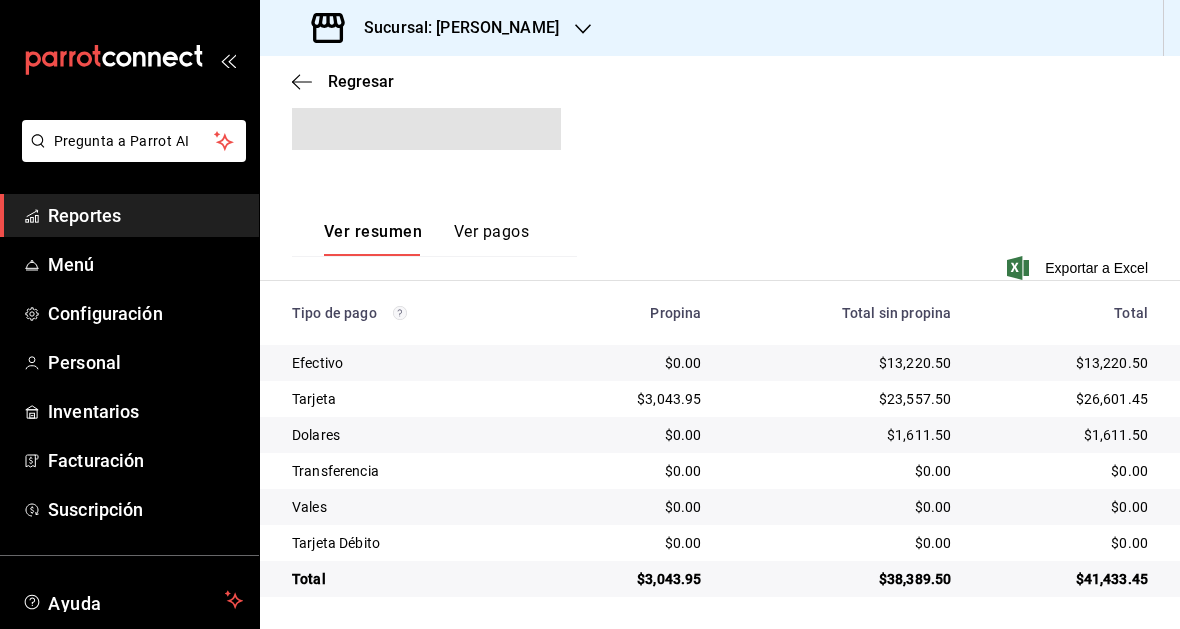 scroll, scrollTop: 303, scrollLeft: 0, axis: vertical 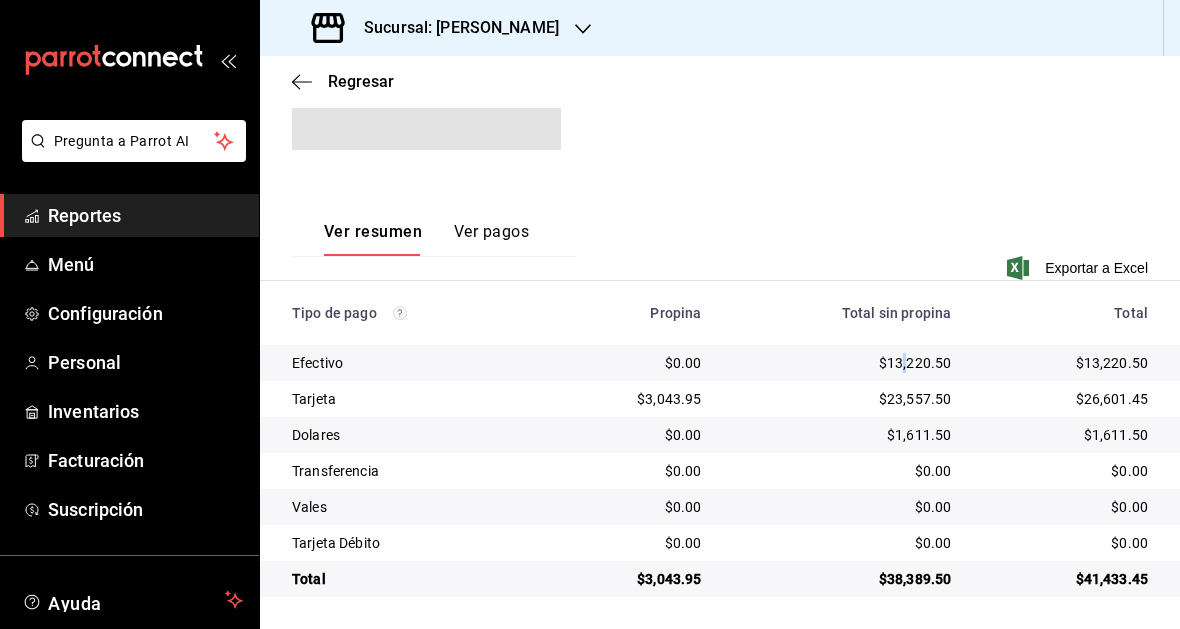 click on "$13,220.50" at bounding box center (842, 363) 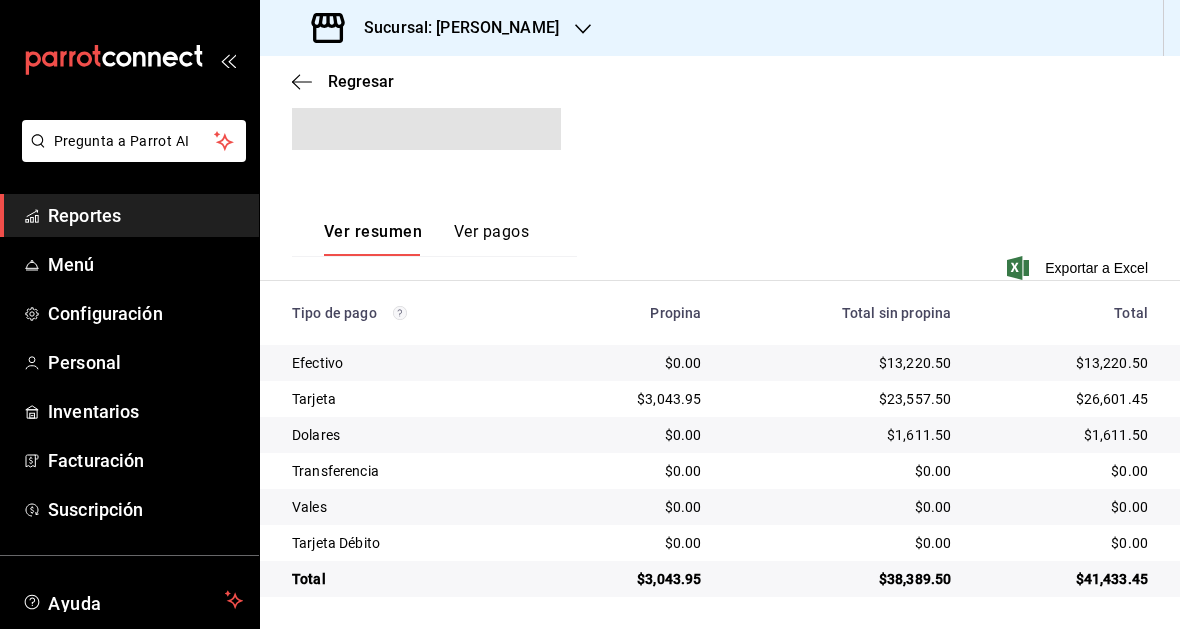 click on "$13,220.50" at bounding box center [842, 363] 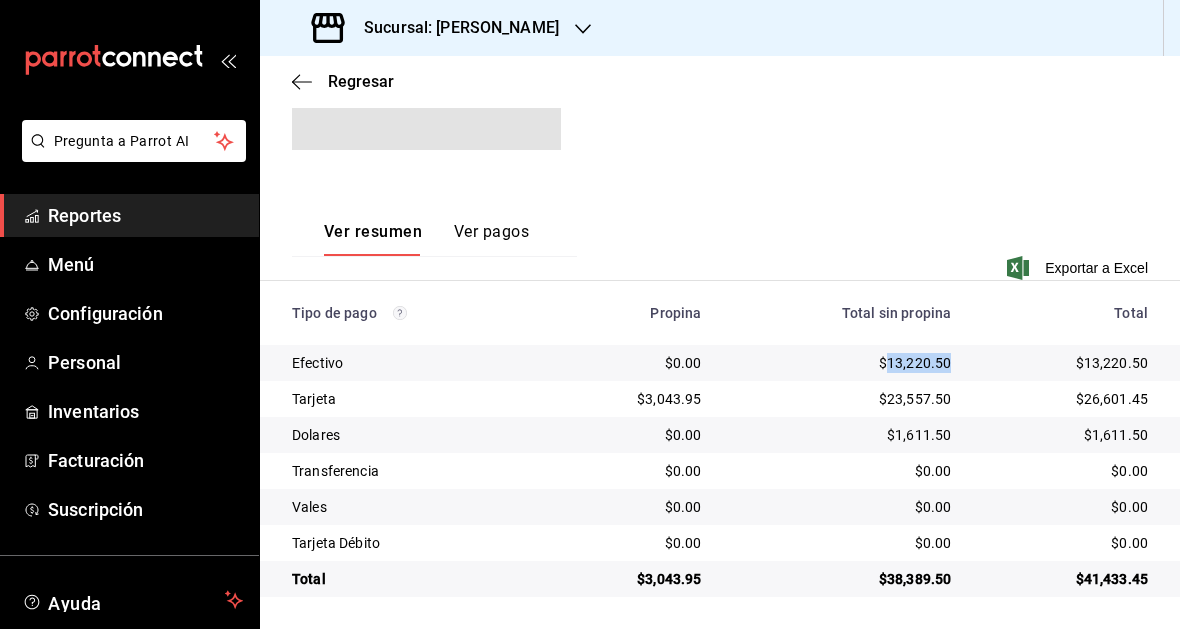 click on "$13,220.50" at bounding box center (842, 363) 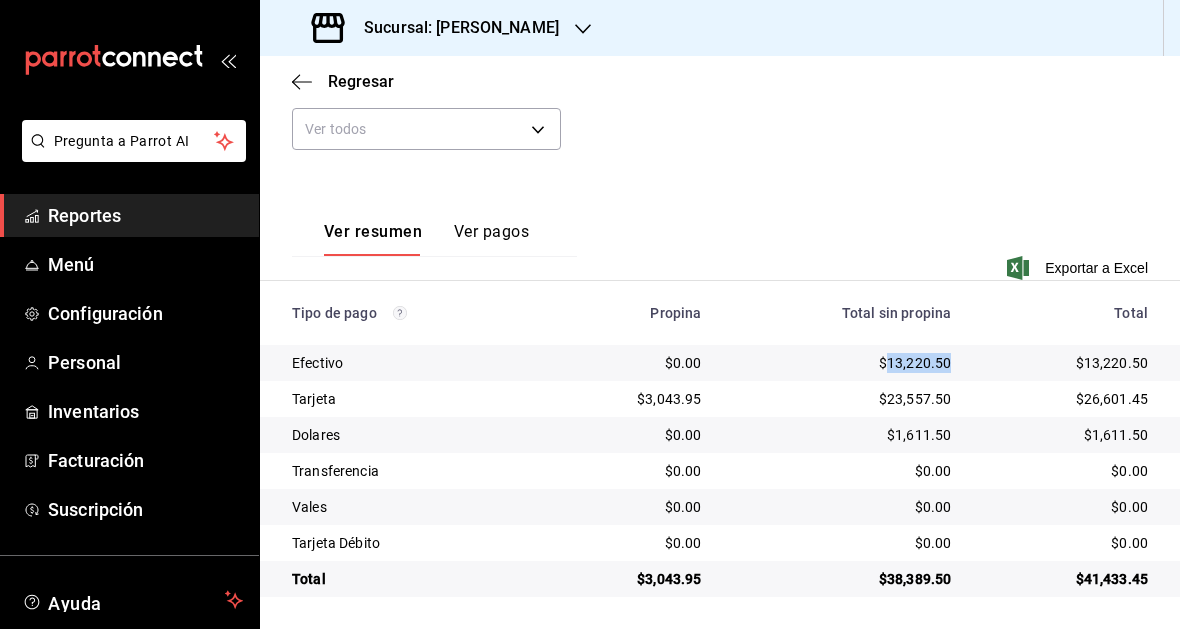 scroll, scrollTop: 293, scrollLeft: 0, axis: vertical 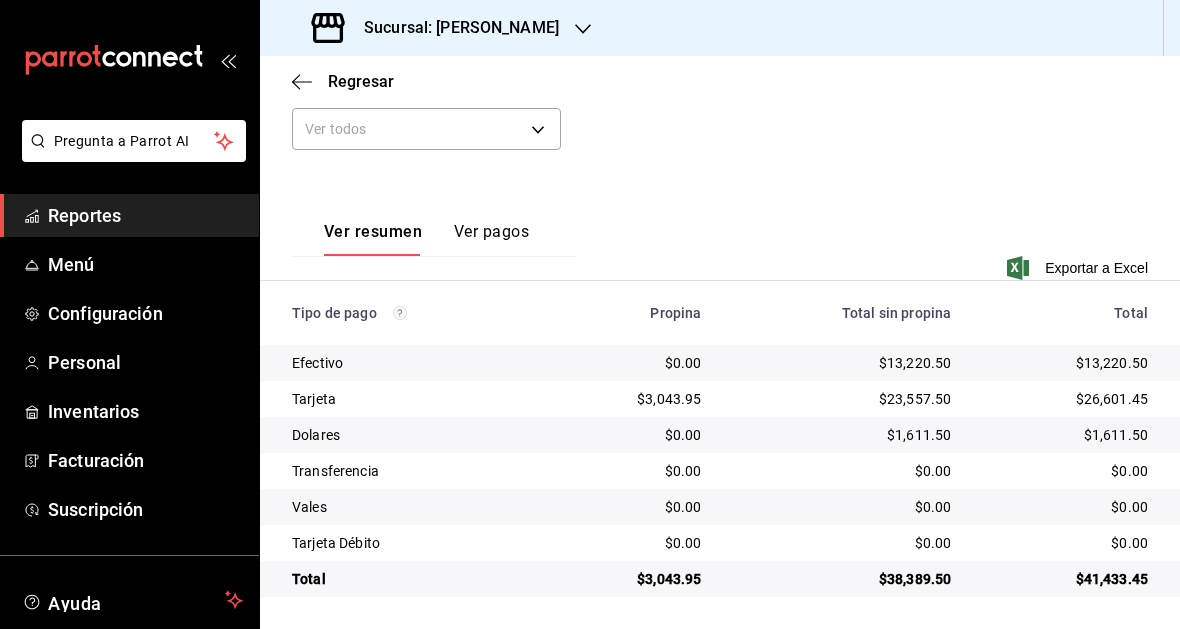 click on "$23,557.50" at bounding box center [842, 399] 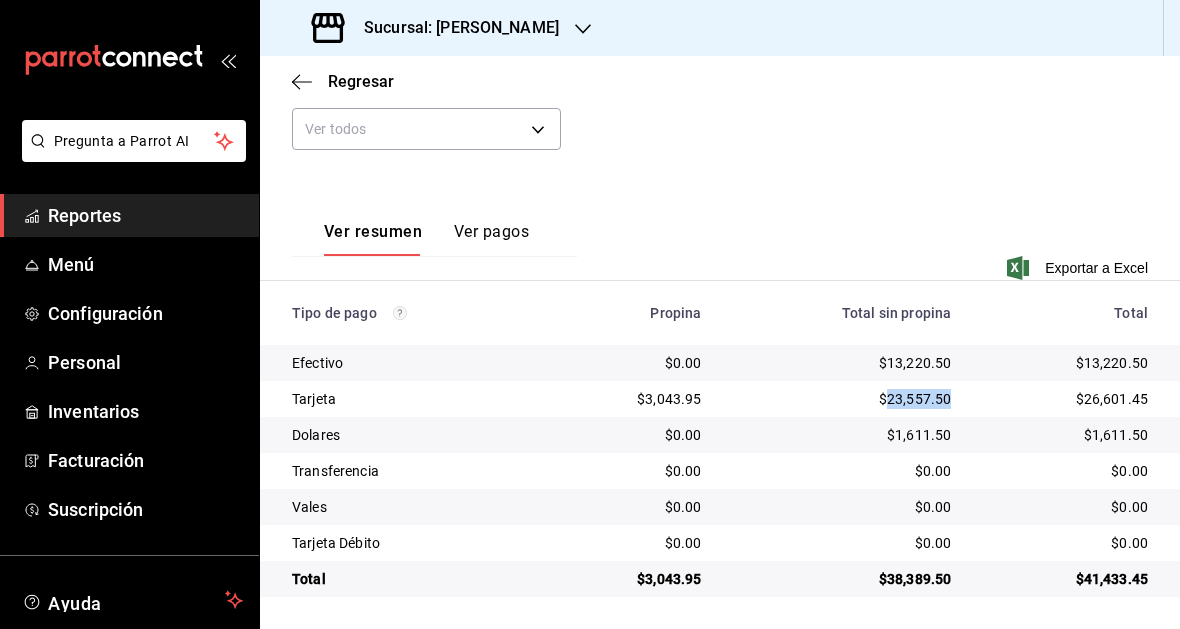 click on "$23,557.50" at bounding box center [842, 399] 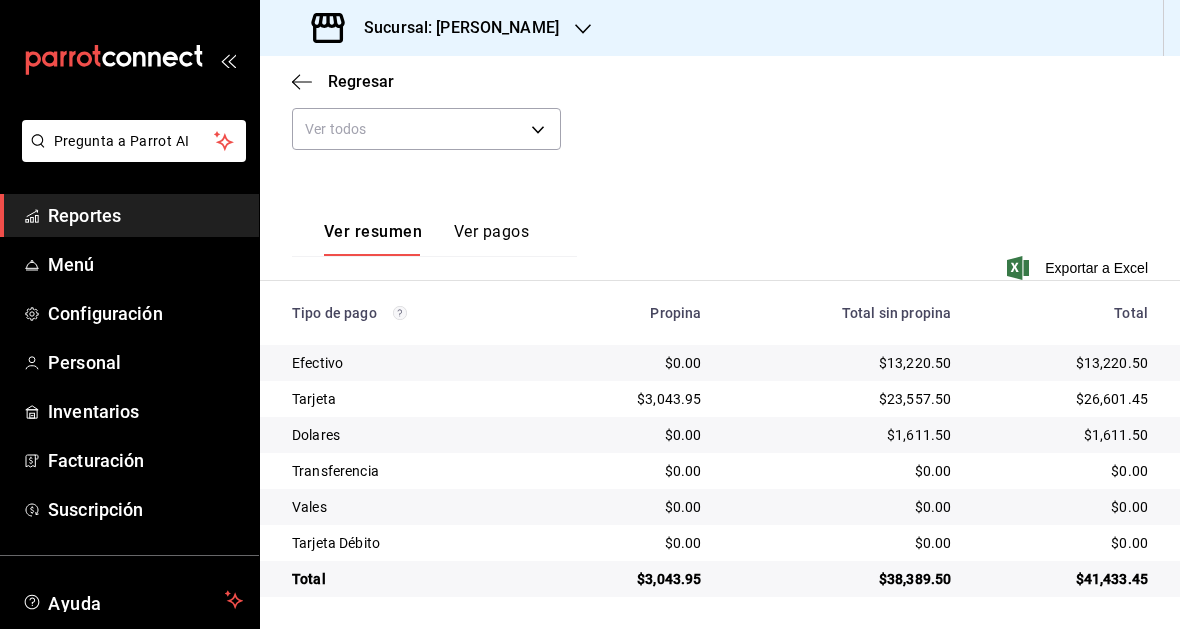 click on "$1,611.50" at bounding box center (842, 435) 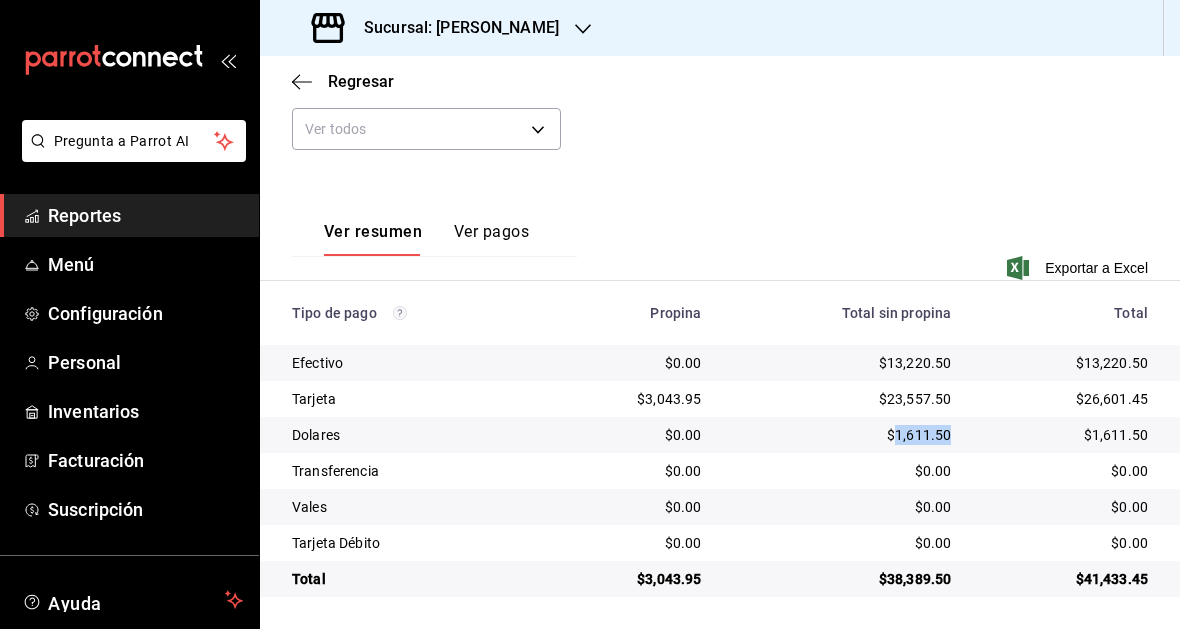 click on "$1,611.50" at bounding box center [842, 435] 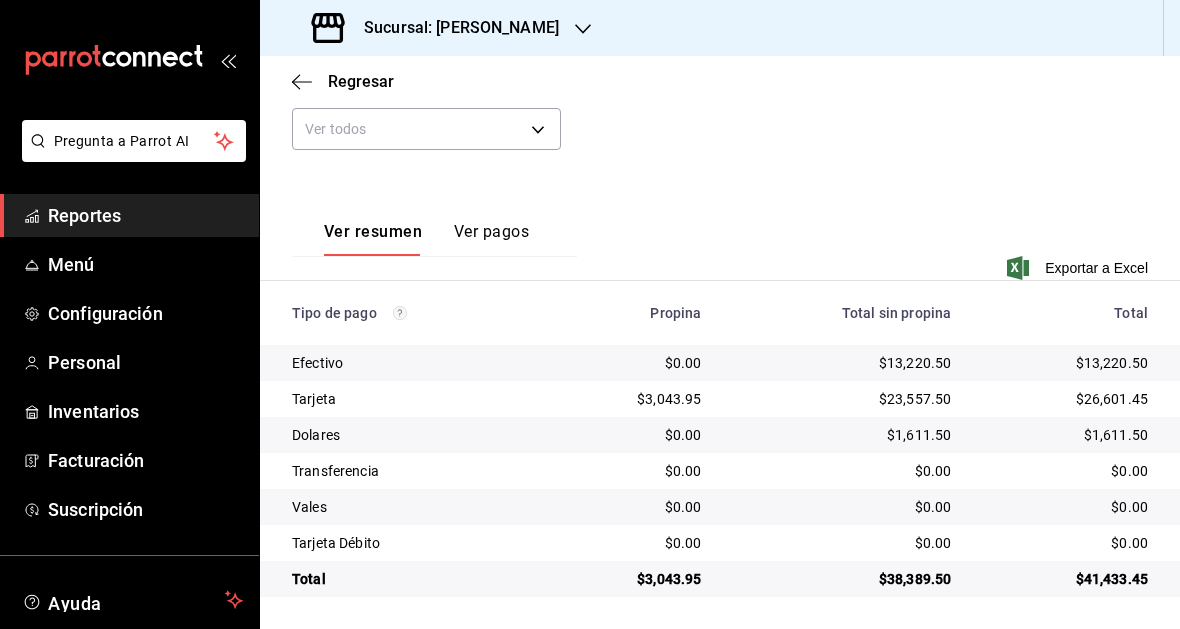 click on "$3,043.95" at bounding box center (632, 399) 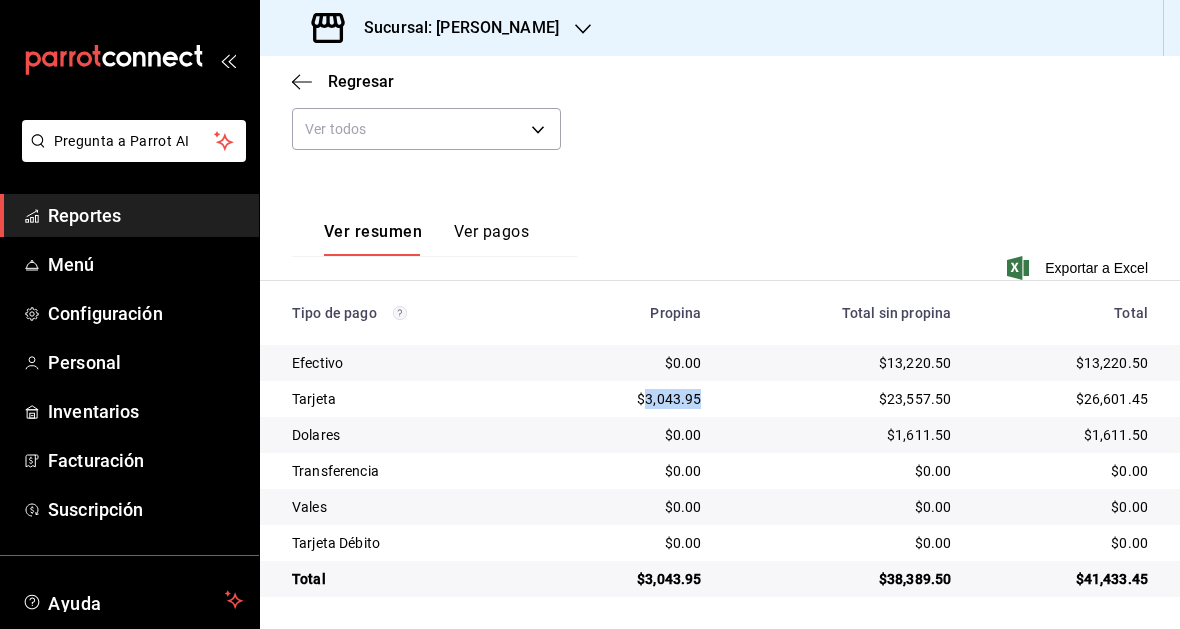 click on "$3,043.95" at bounding box center (632, 399) 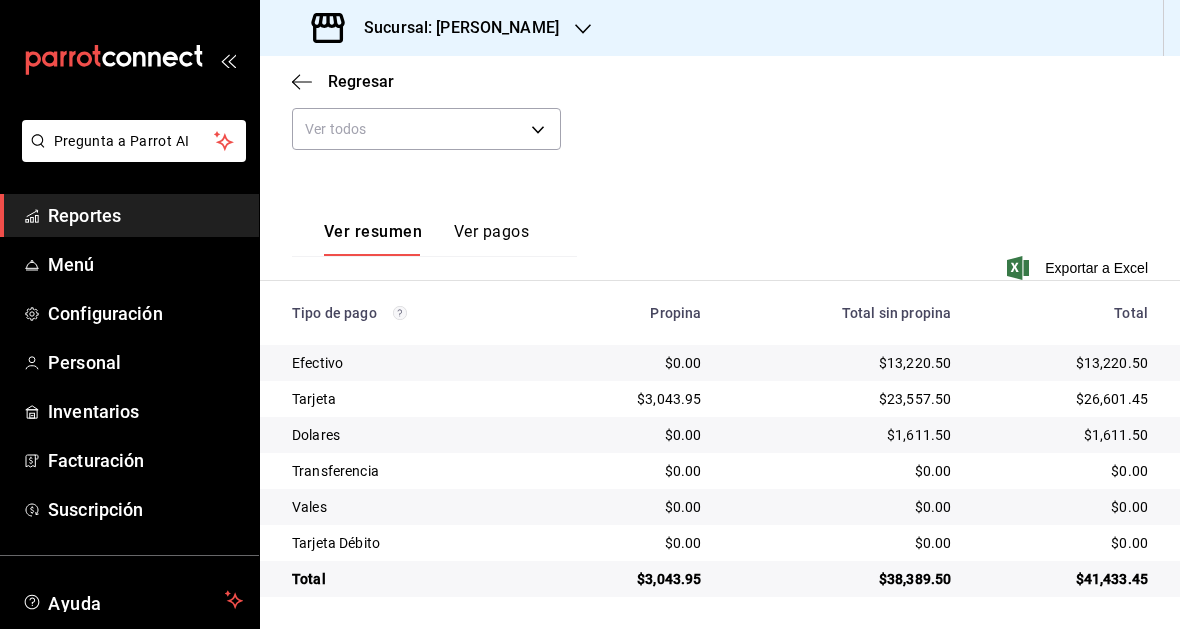 click on "Sucursal: Gula Gomez Morin" at bounding box center (453, 28) 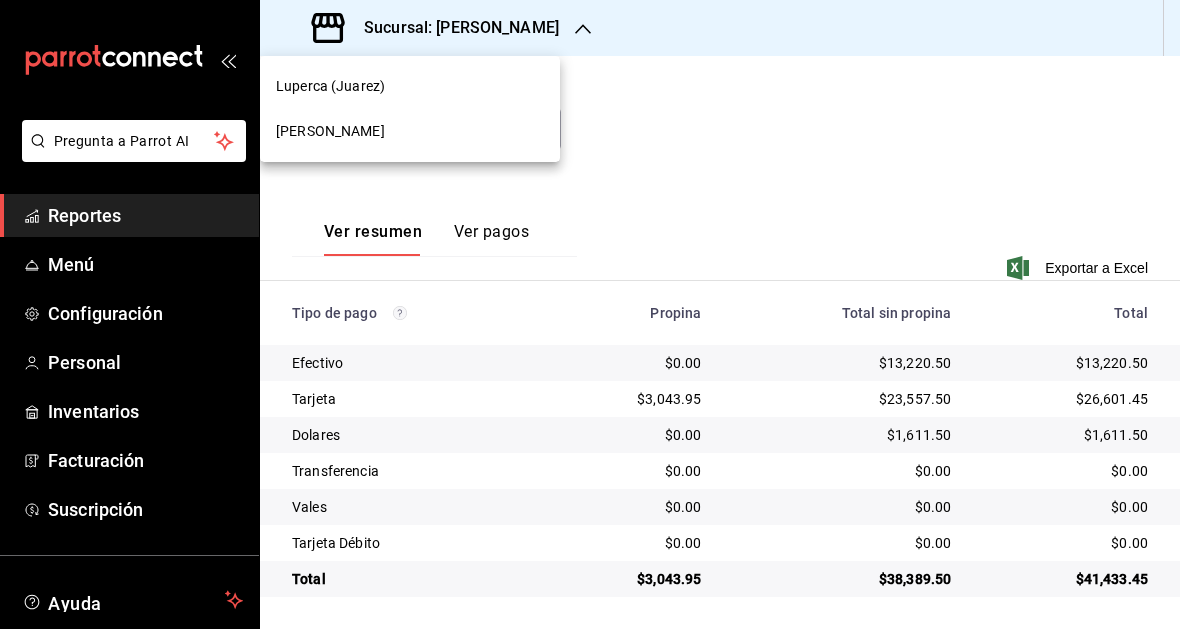 click on "Luperca (Juarez)" at bounding box center [330, 86] 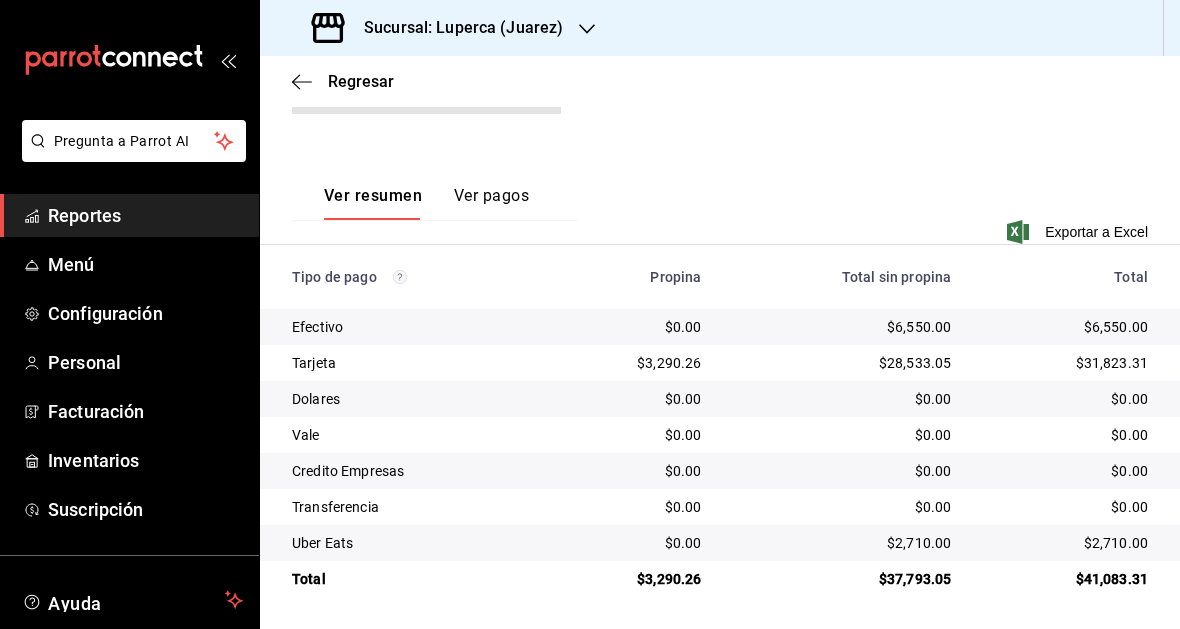 scroll, scrollTop: 339, scrollLeft: 0, axis: vertical 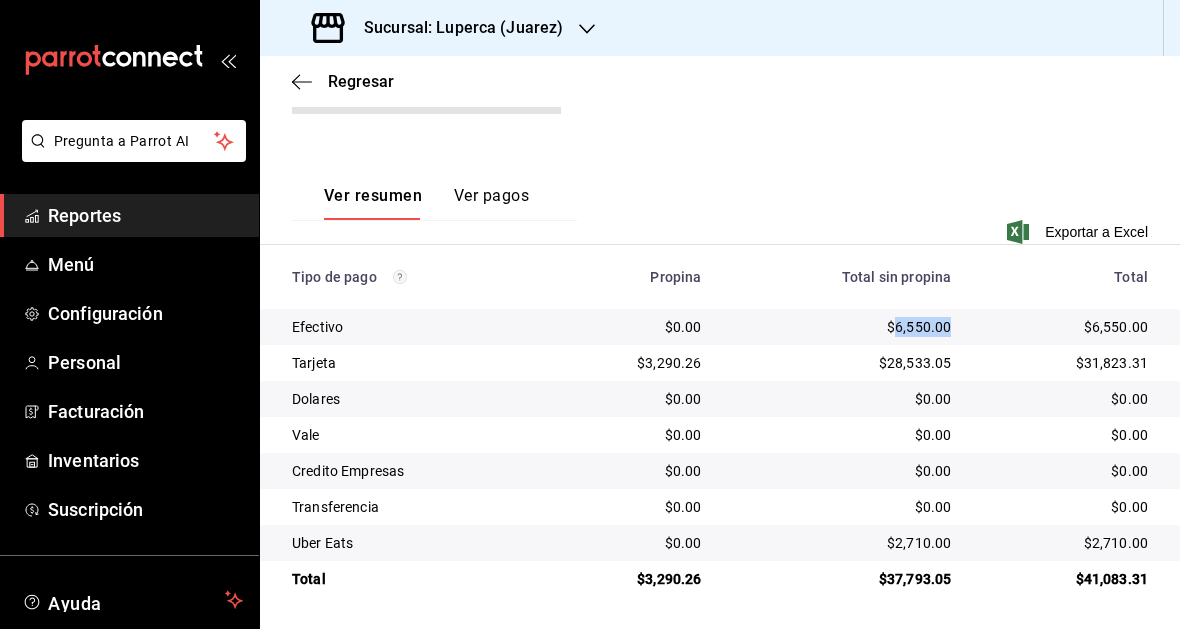 click on "$6,550.00" at bounding box center [842, 327] 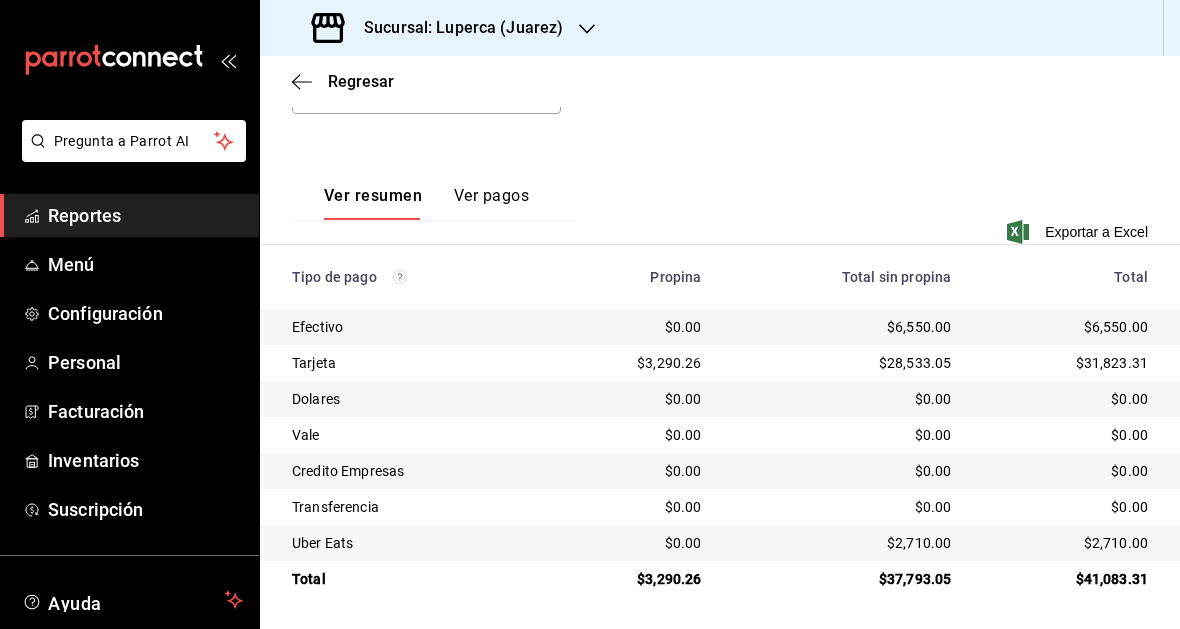 click on "$28,533.05" at bounding box center [842, 363] 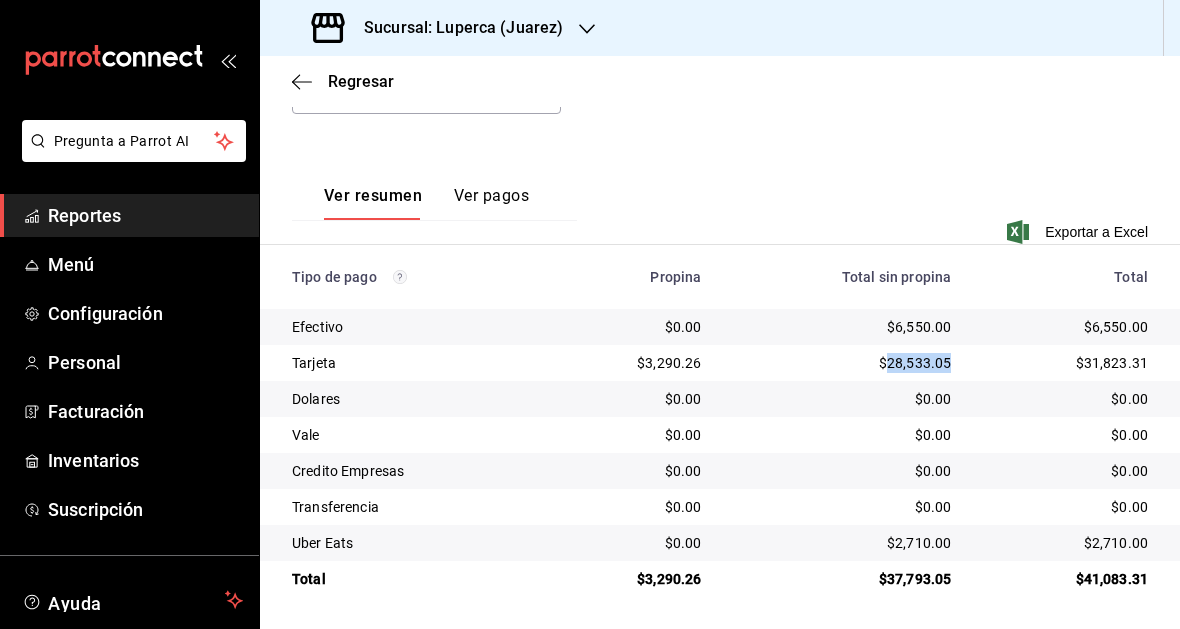 click on "$28,533.05" at bounding box center (842, 363) 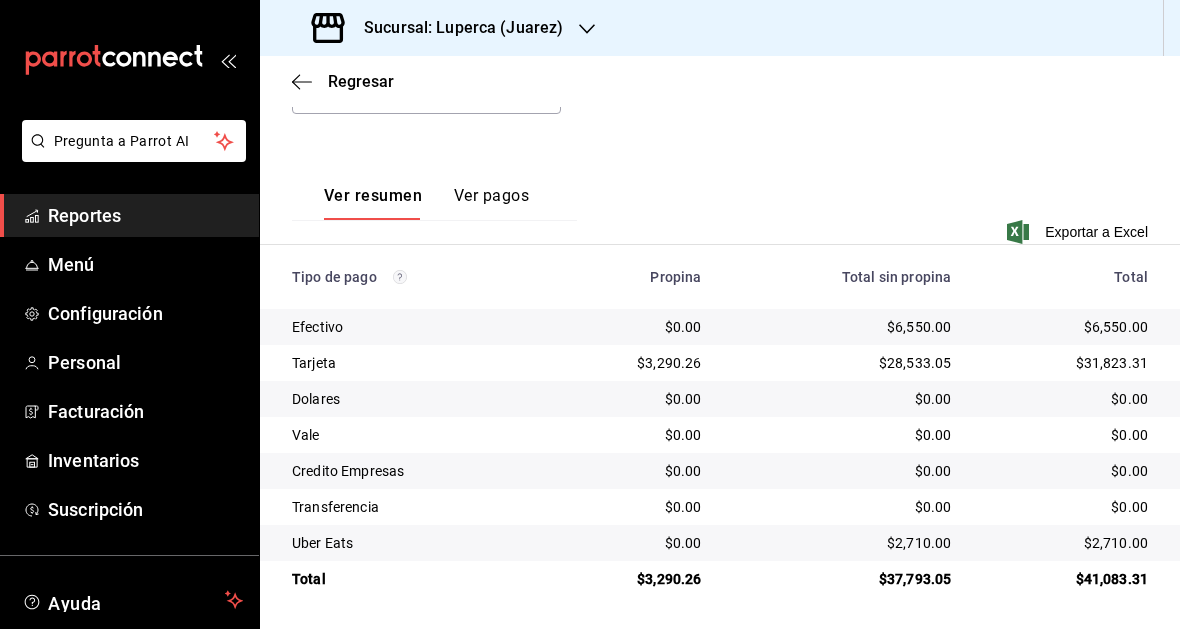 click on "$2,710.00" at bounding box center [842, 543] 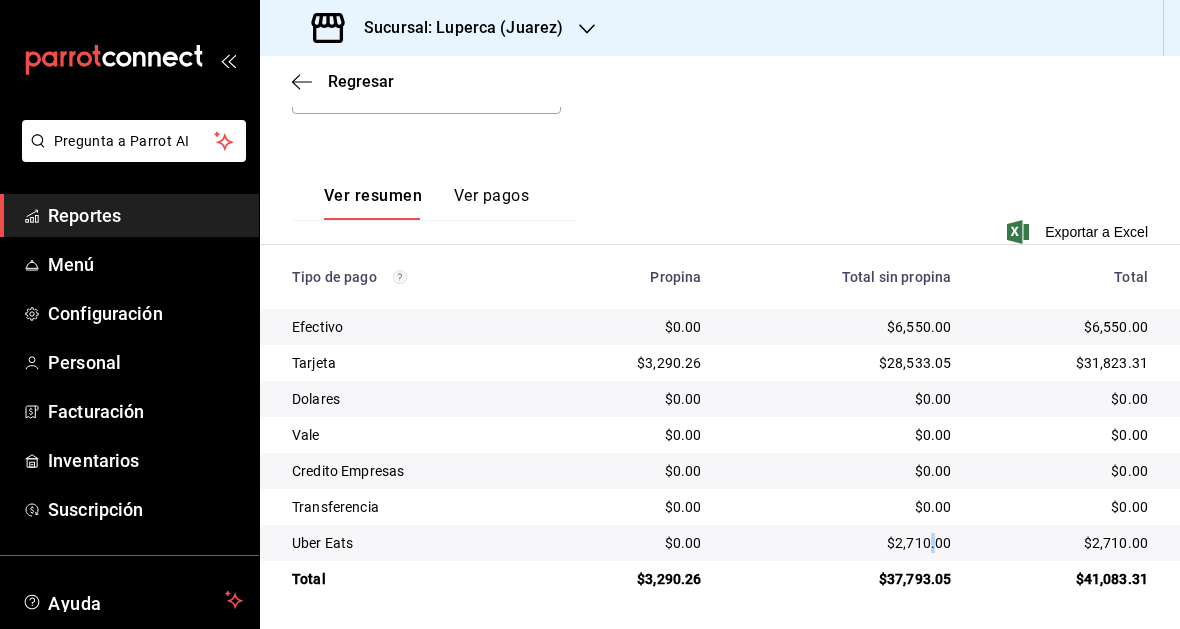 click on "$2,710.00" at bounding box center [842, 543] 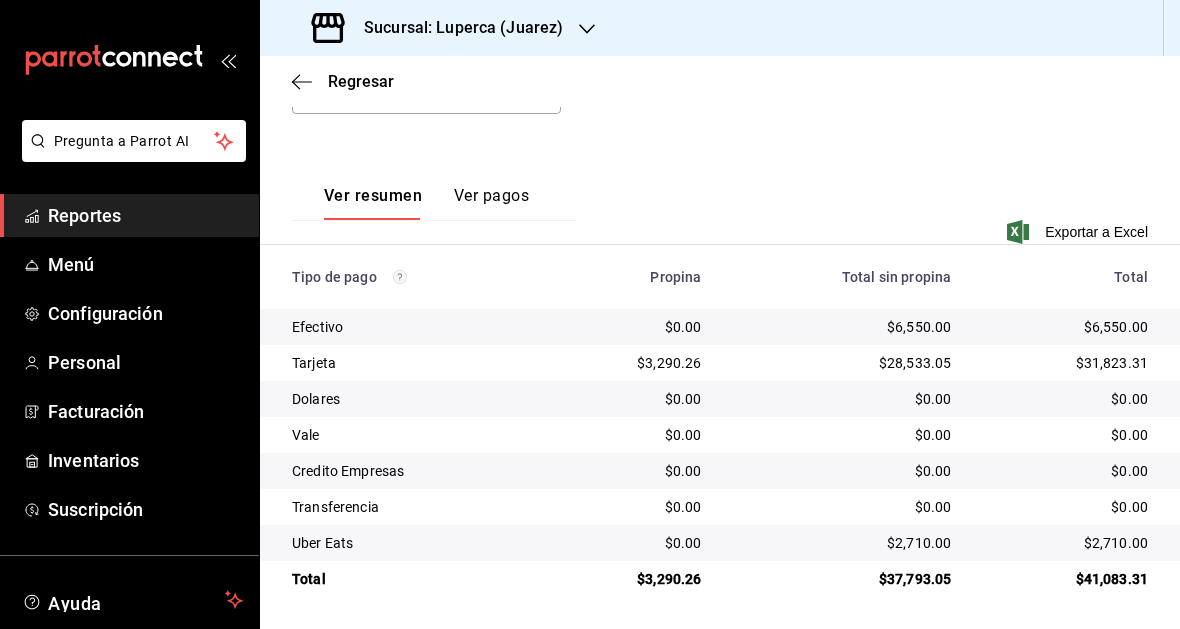 click on "$2,710.00" at bounding box center [842, 543] 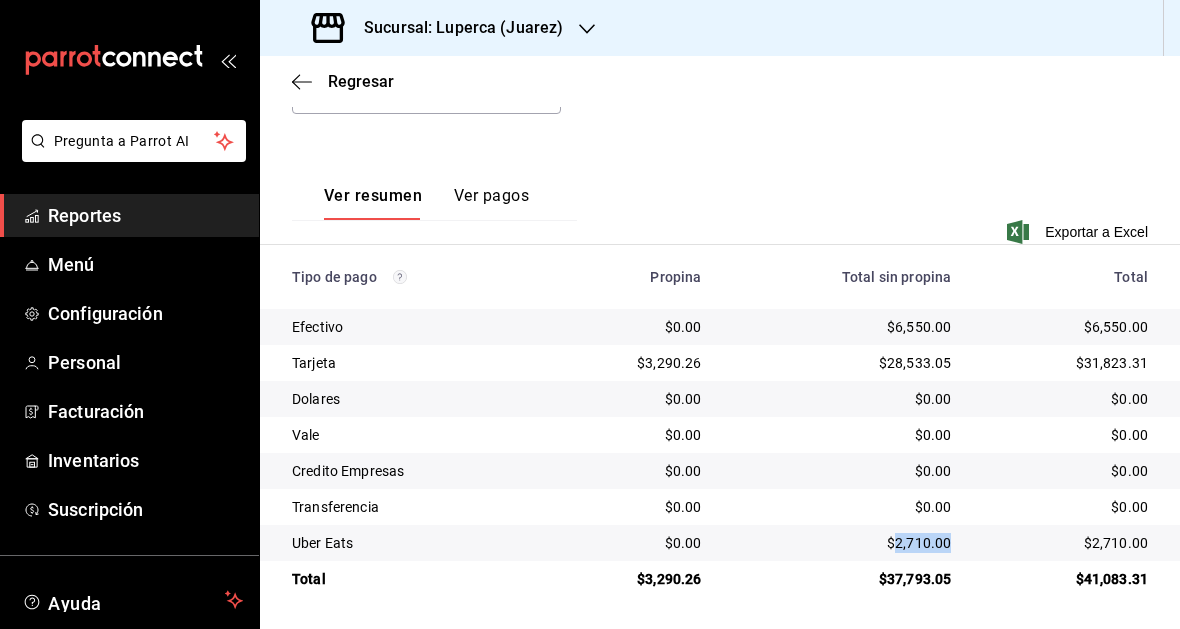click on "$2,710.00" at bounding box center (842, 543) 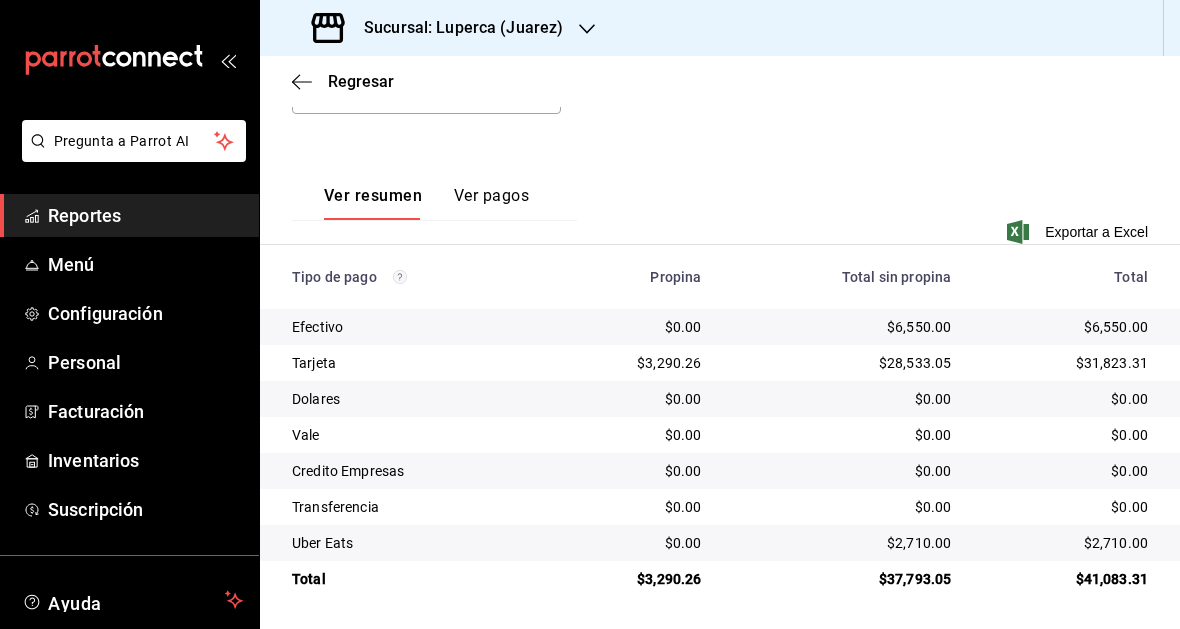 click on "$3,290.26" at bounding box center [632, 363] 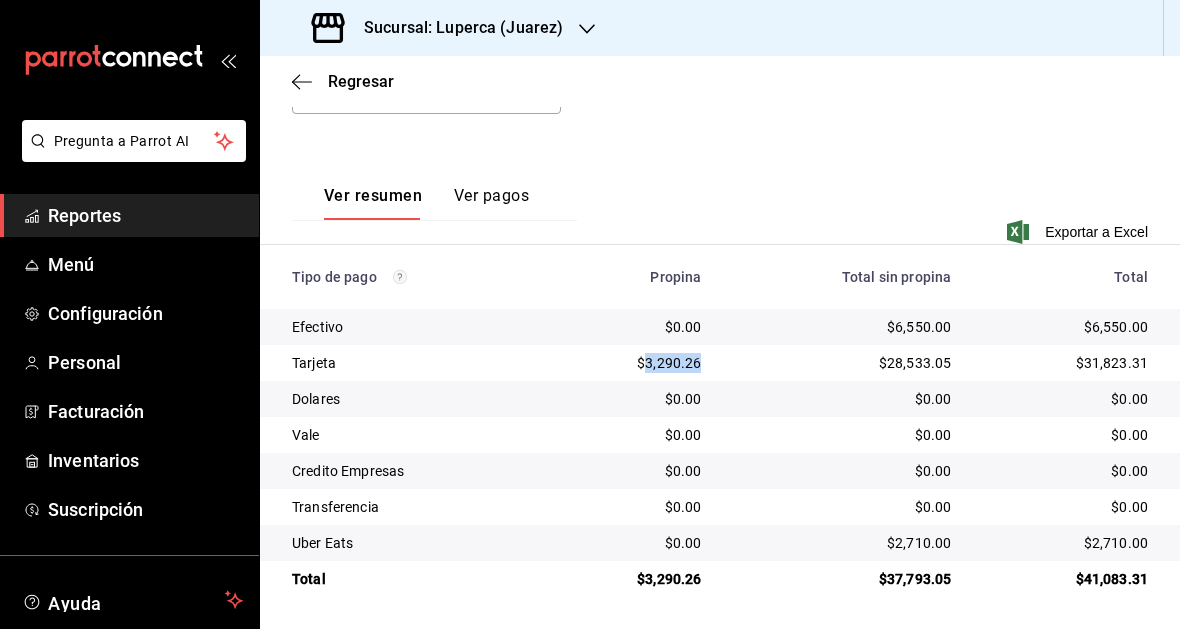 click on "$3,290.26" at bounding box center (632, 363) 